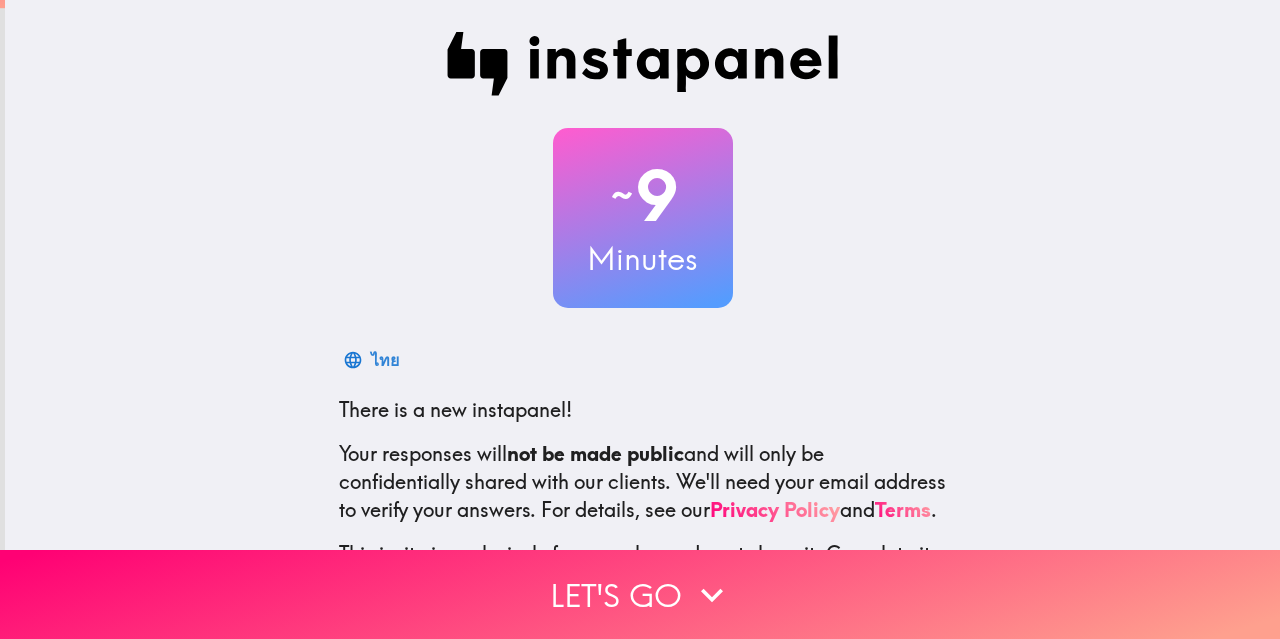 scroll, scrollTop: 0, scrollLeft: 0, axis: both 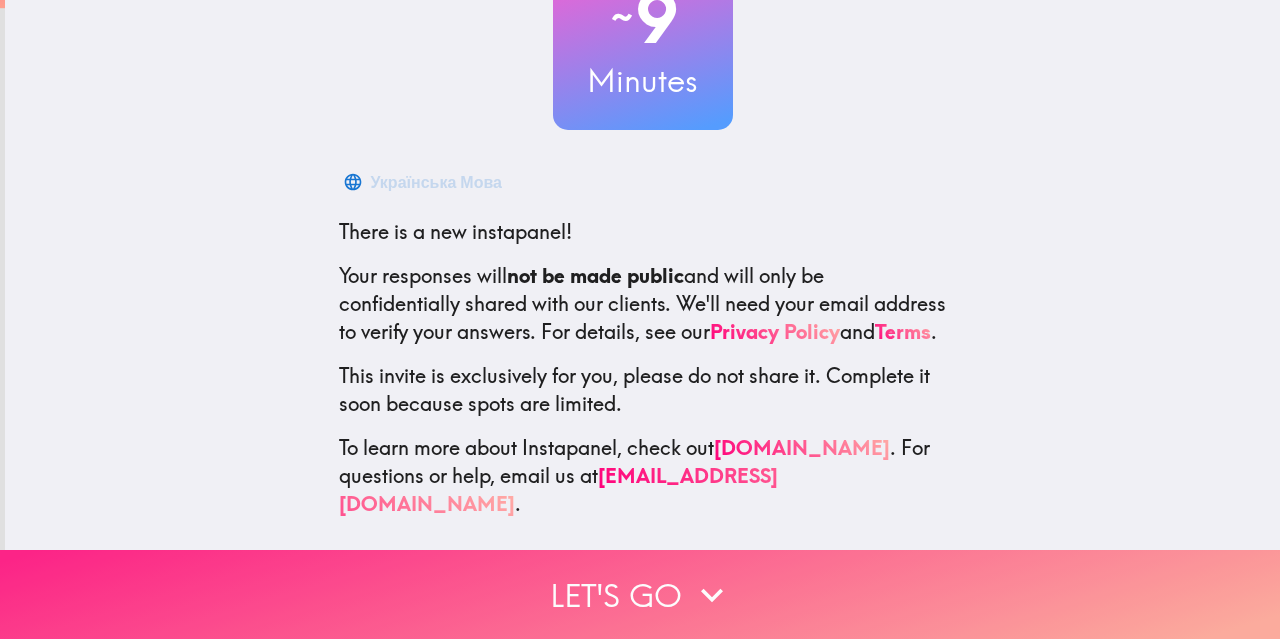 click on "Let's go" at bounding box center (640, 594) 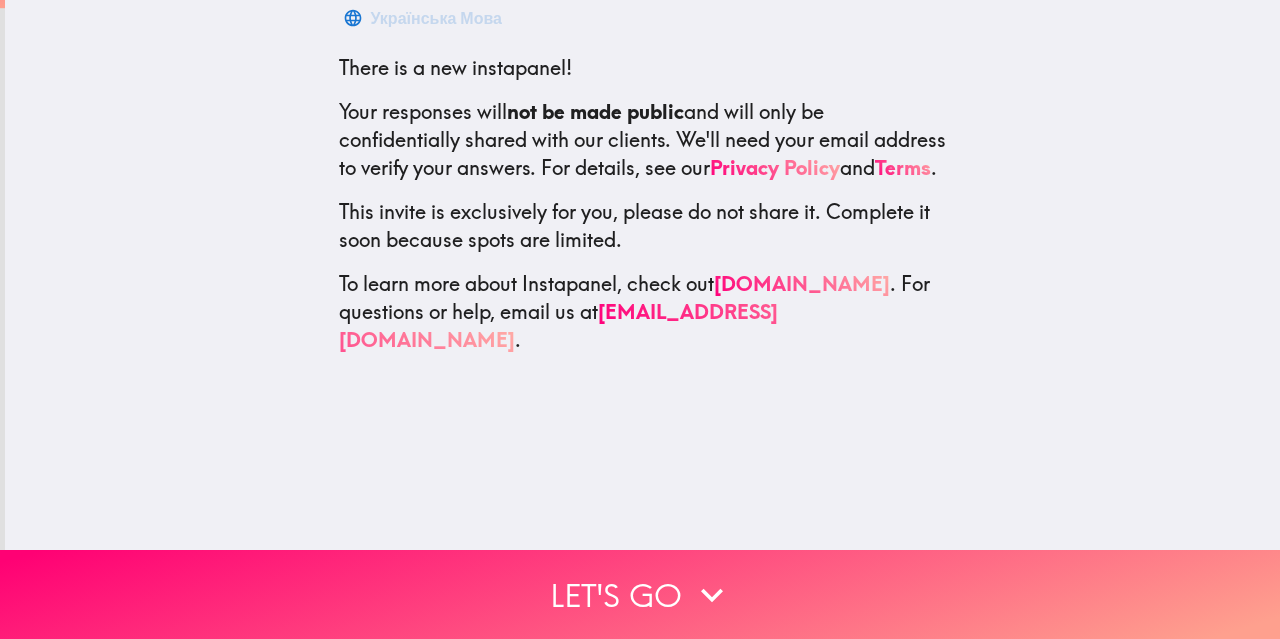 scroll, scrollTop: 0, scrollLeft: 0, axis: both 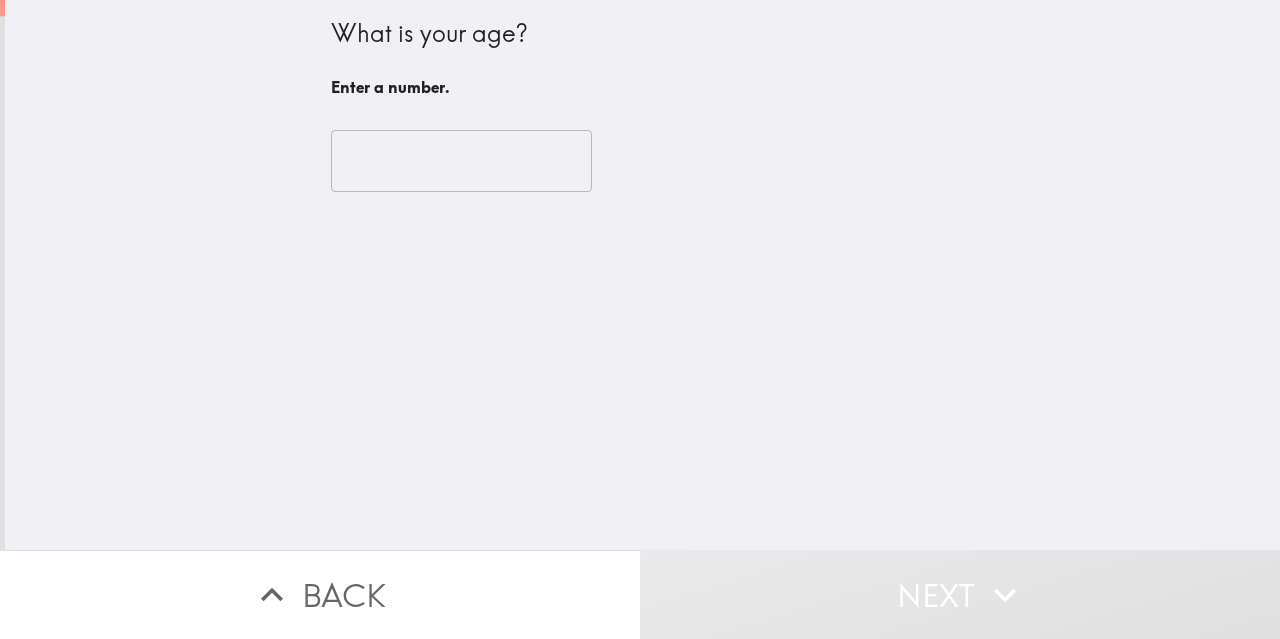 click at bounding box center [461, 161] 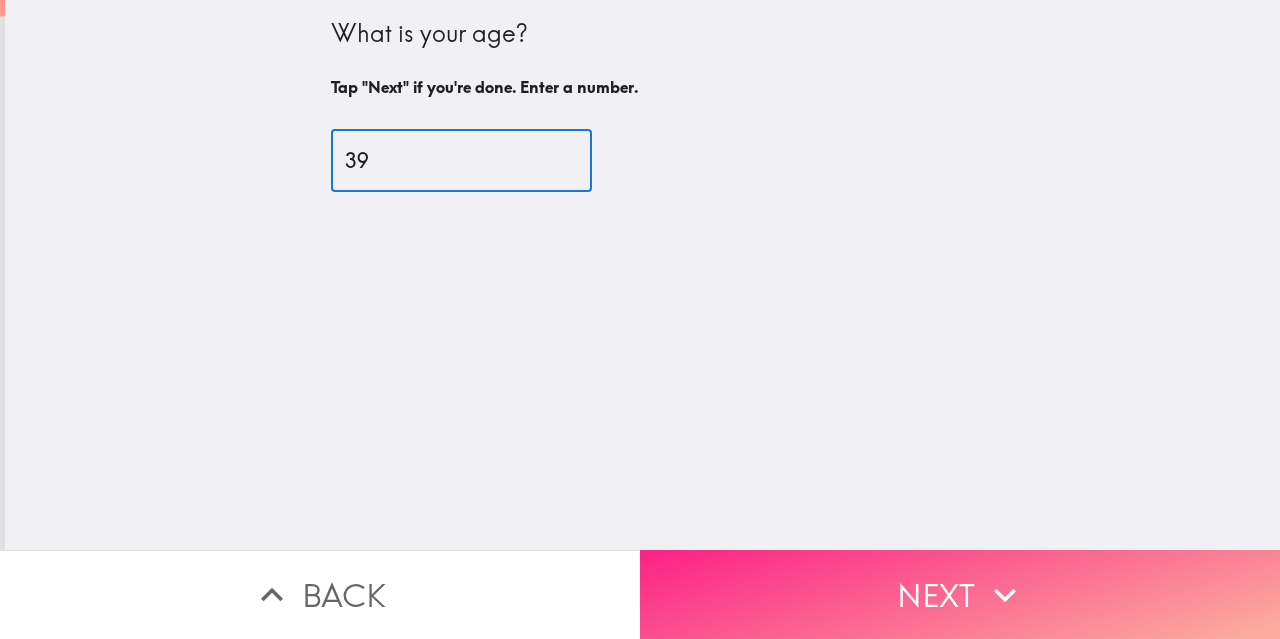 type on "39" 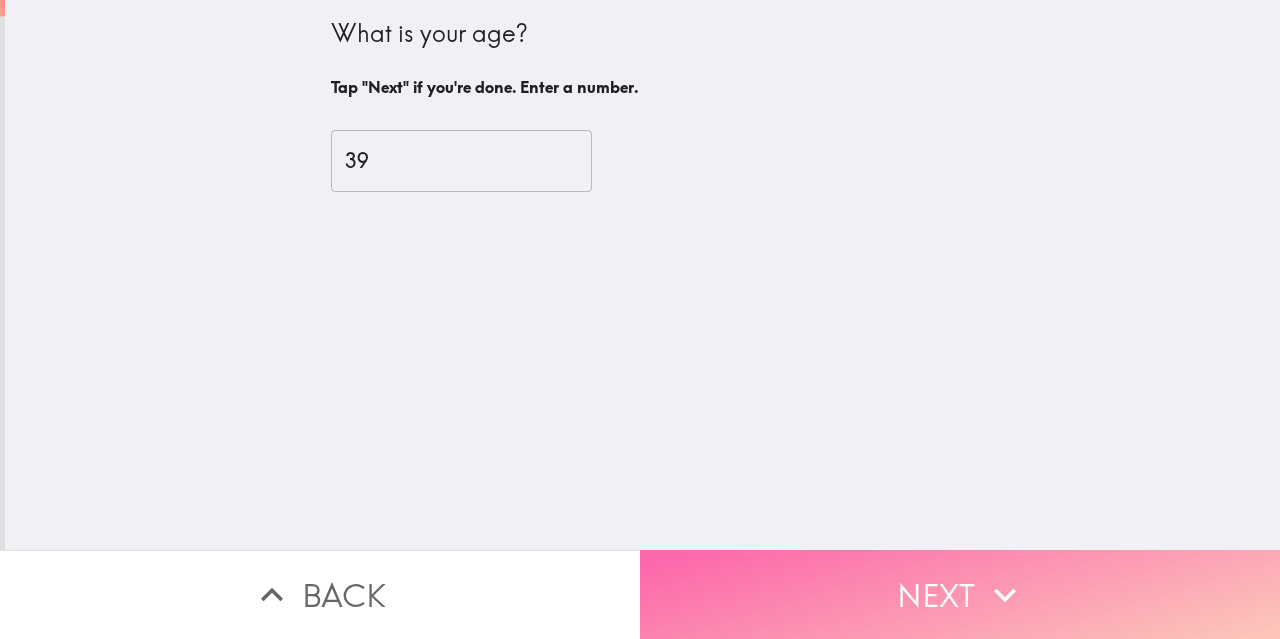 click on "Next" at bounding box center (960, 594) 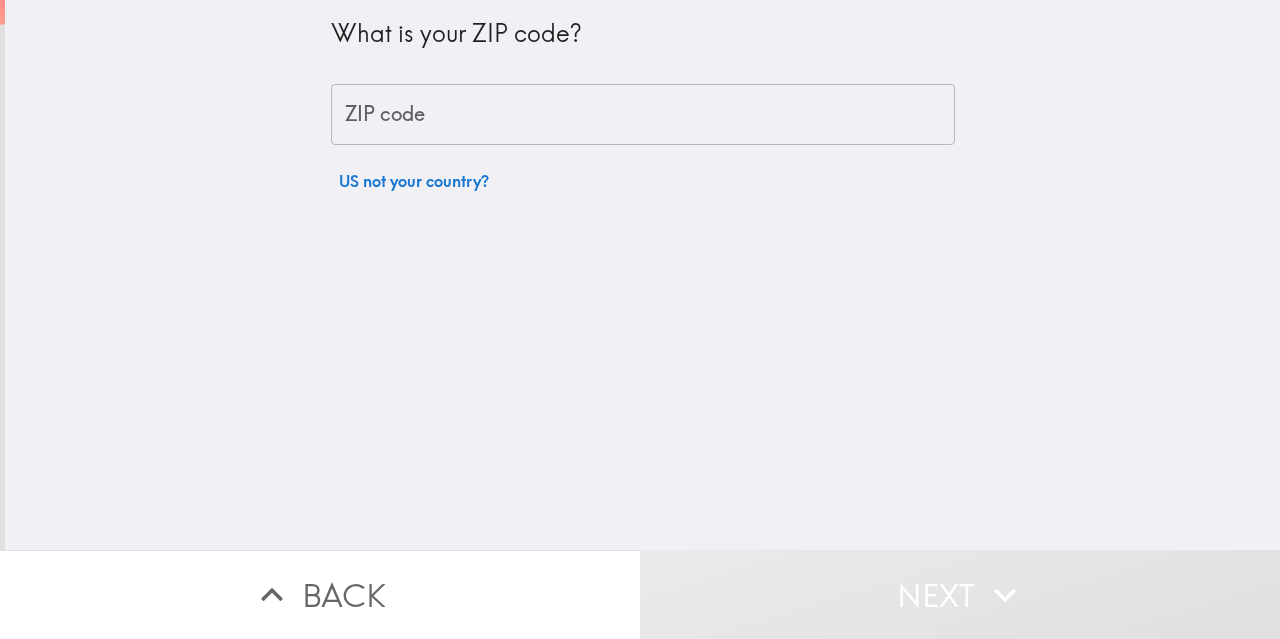 click on "ZIP code" at bounding box center (643, 115) 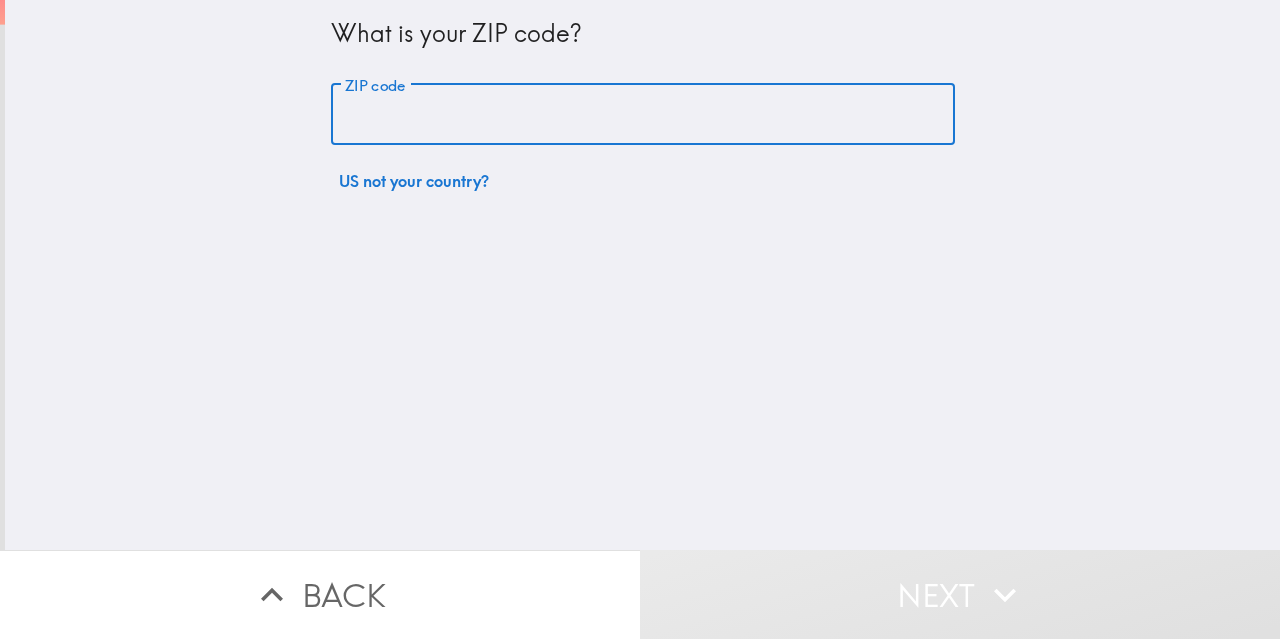 click on "ZIP code" at bounding box center (643, 115) 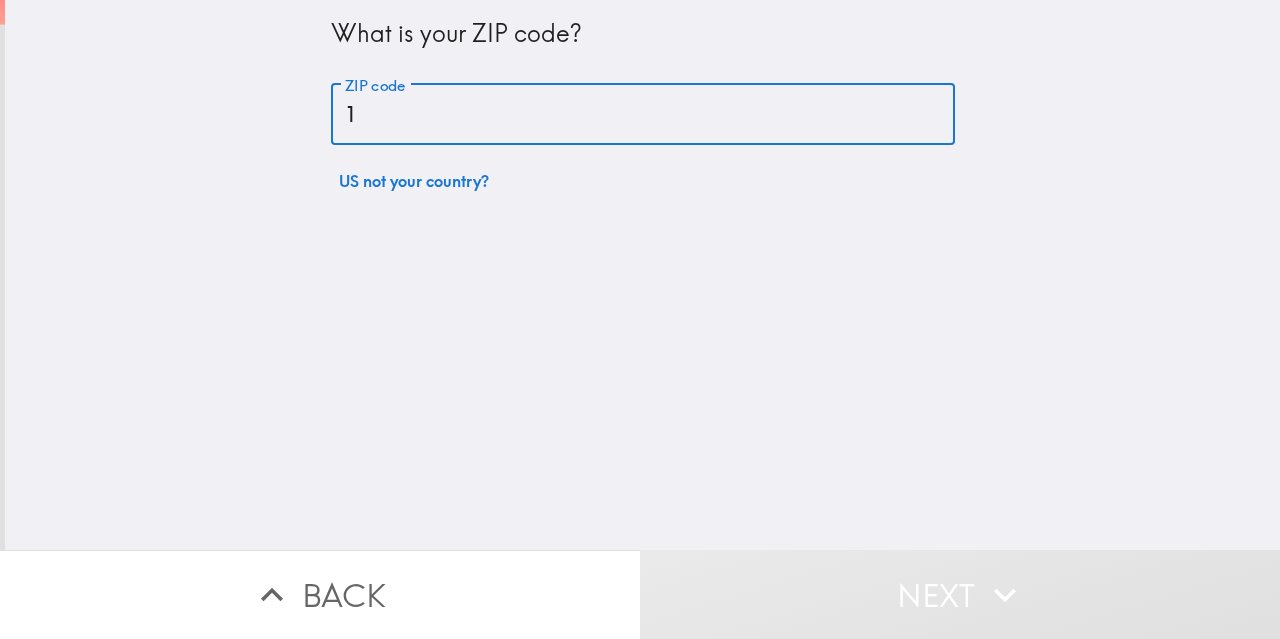type on "11710" 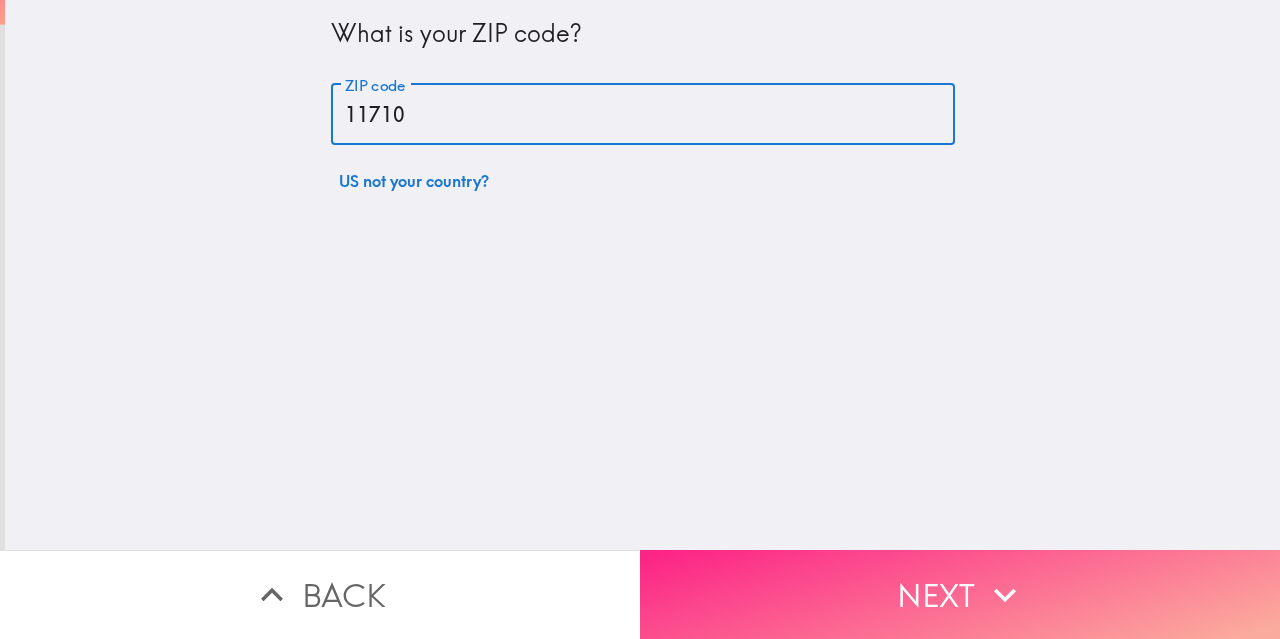 click on "Next" at bounding box center (960, 594) 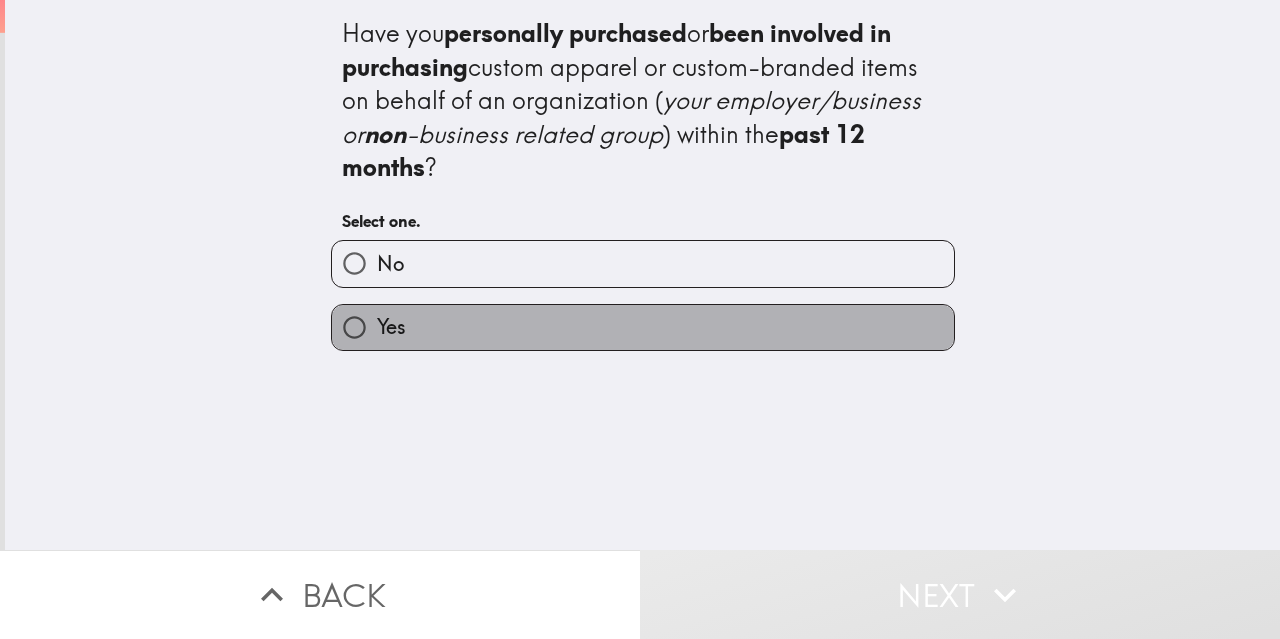 click on "Yes" at bounding box center [643, 327] 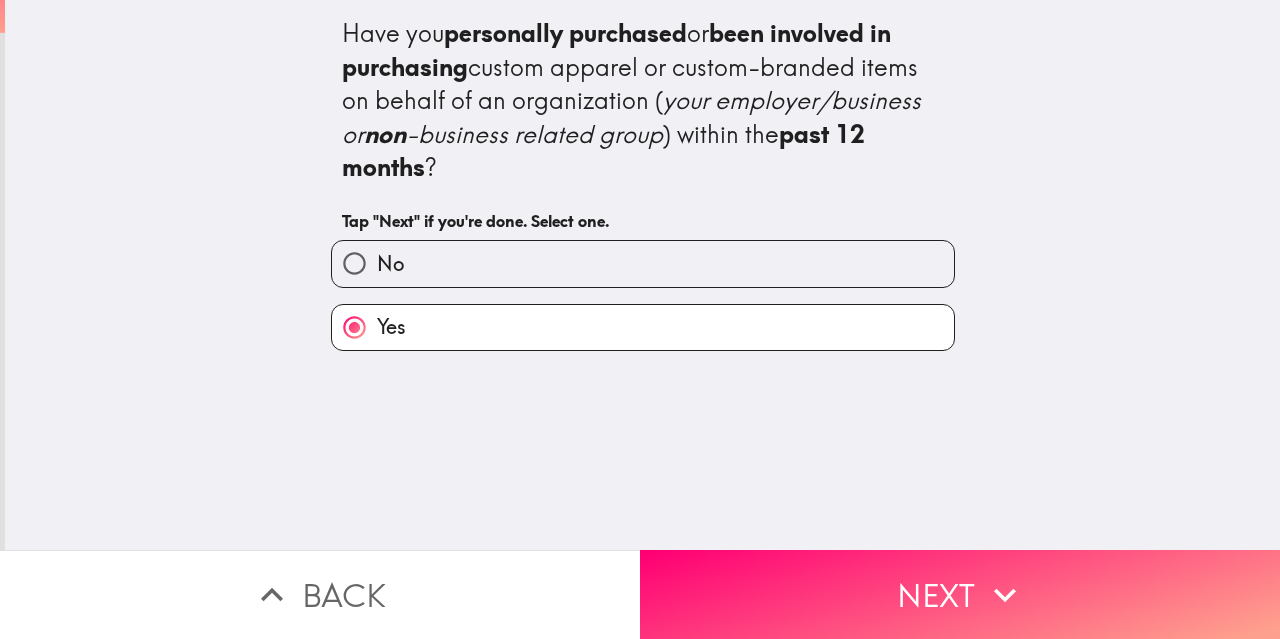 click on "Next" at bounding box center [960, 594] 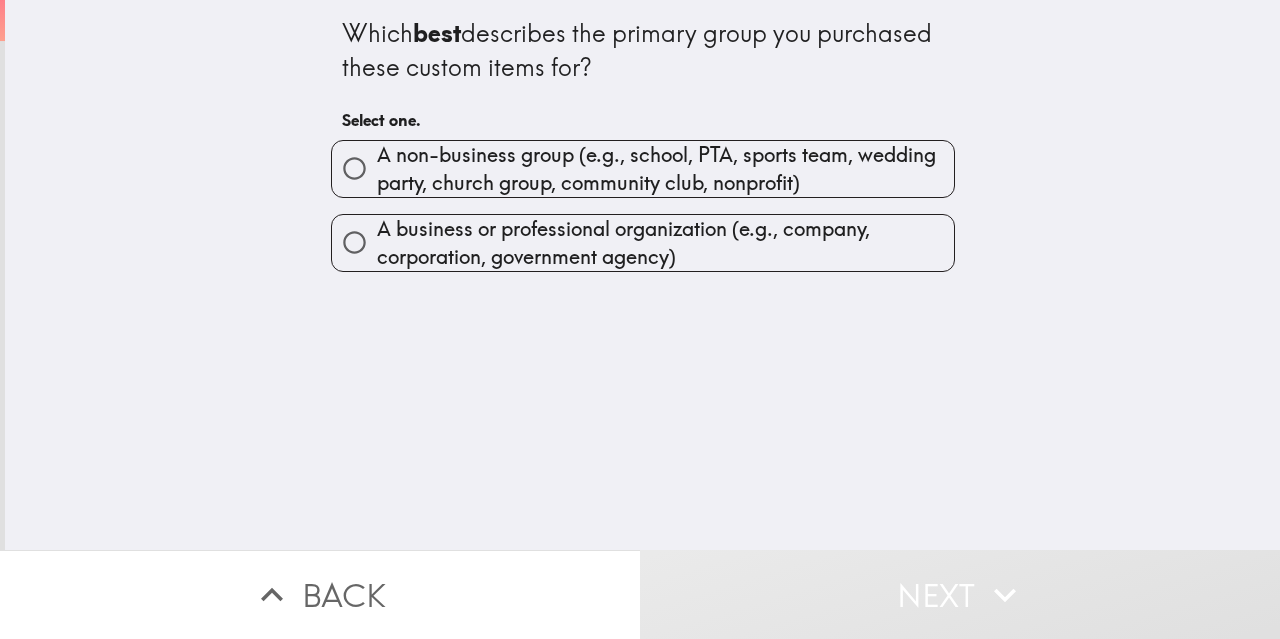 click on "A non-business group (e.g., school, PTA, sports team, wedding party, church group, community club, nonprofit)" at bounding box center (665, 169) 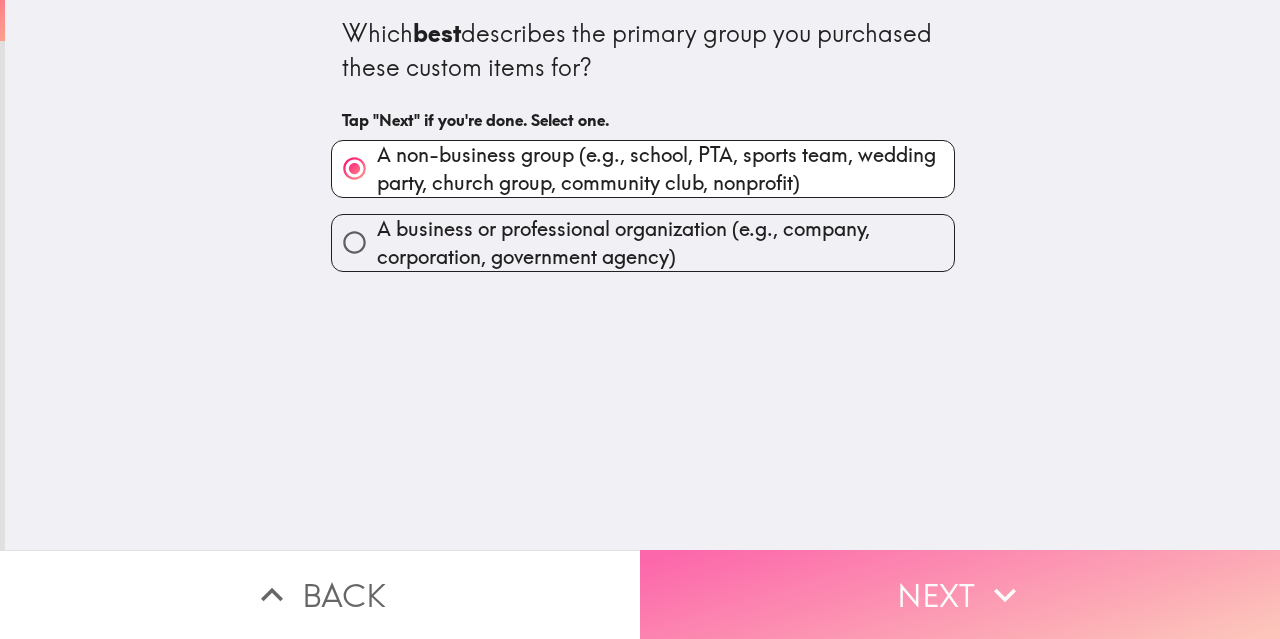 click on "Next" at bounding box center [960, 594] 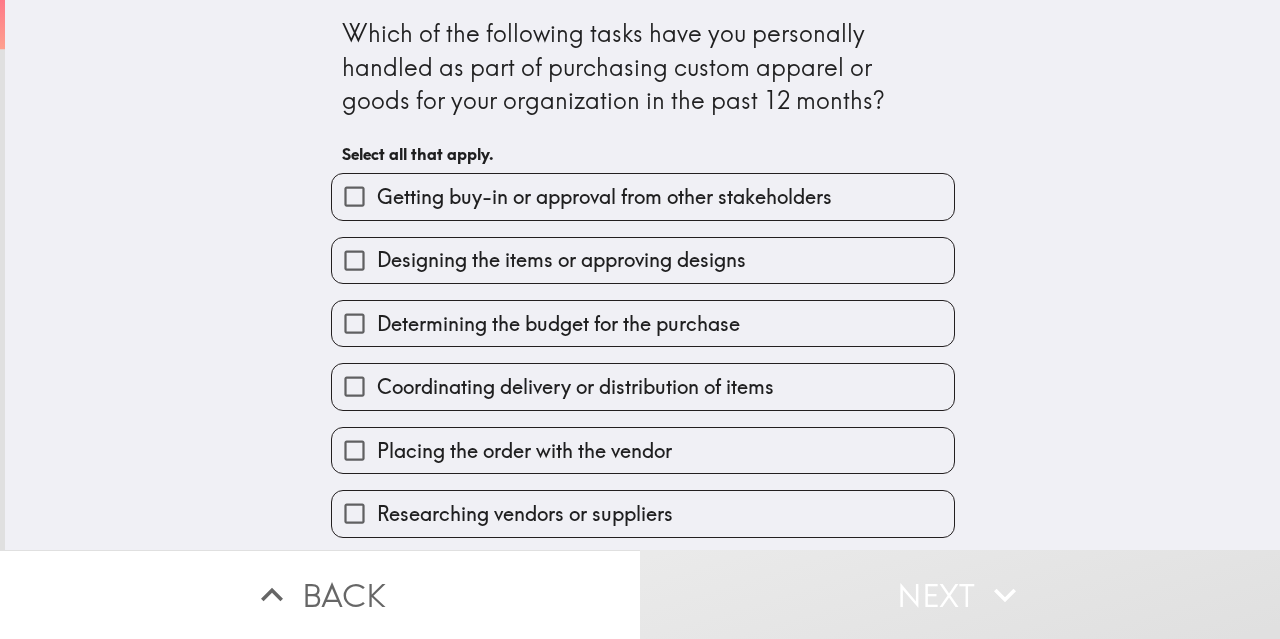 click on "Getting buy-in or approval from other stakeholders" at bounding box center [604, 197] 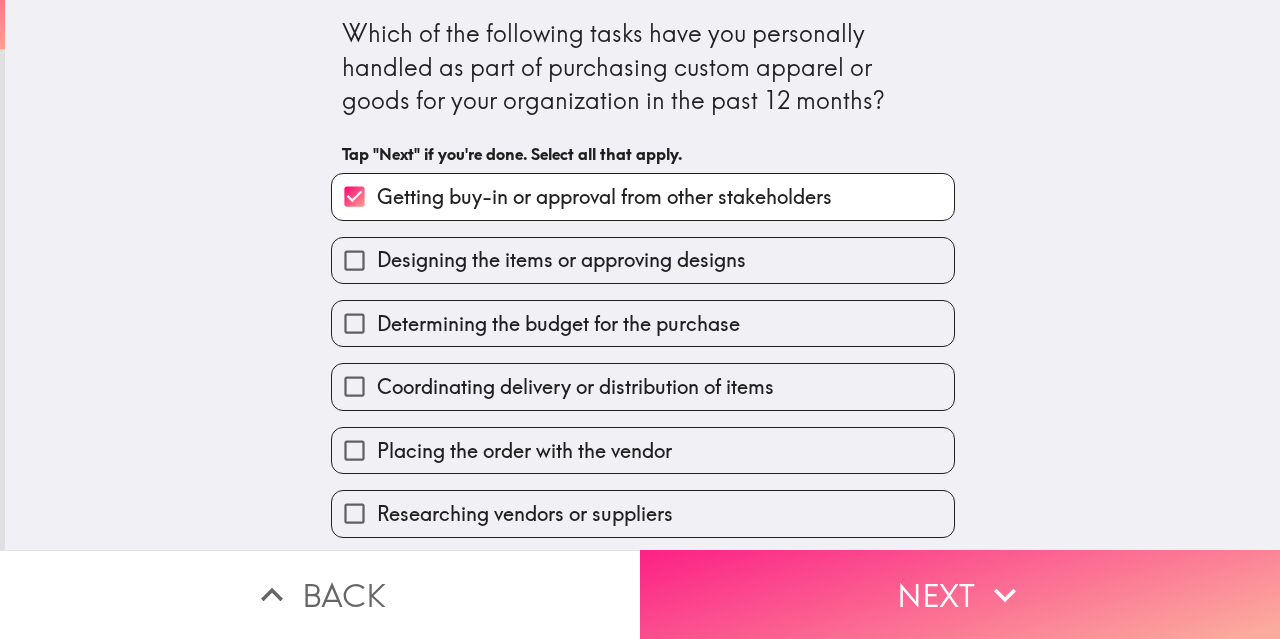 click on "Next" at bounding box center (960, 594) 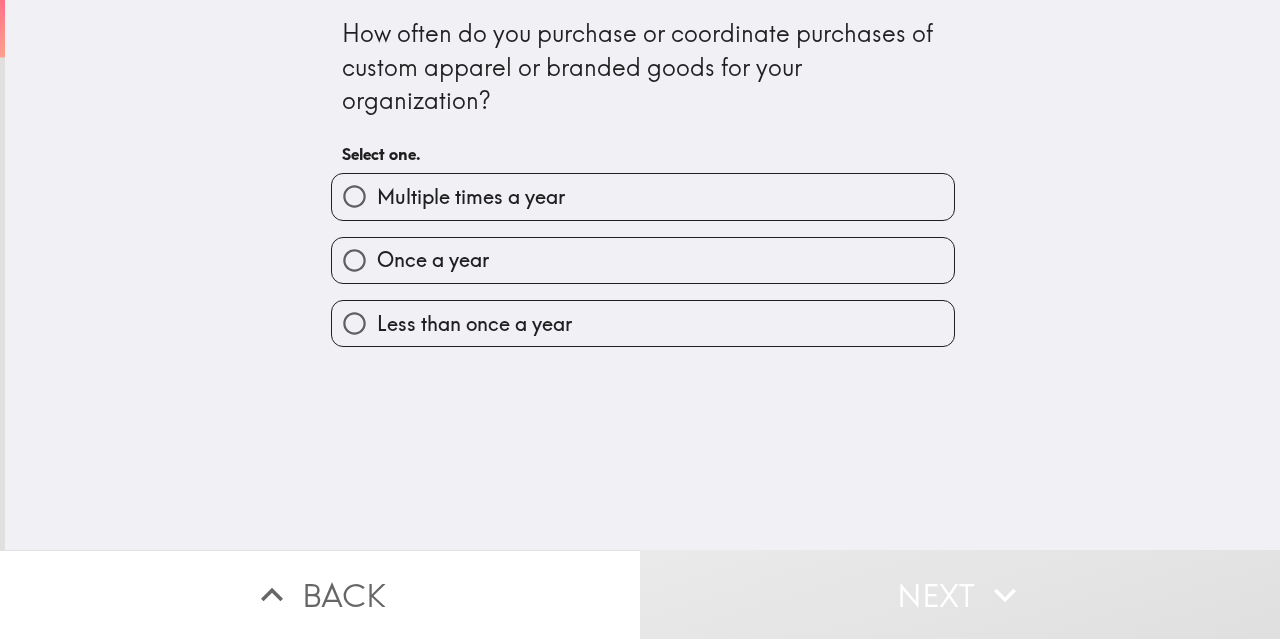 click on "Once a year" at bounding box center [643, 260] 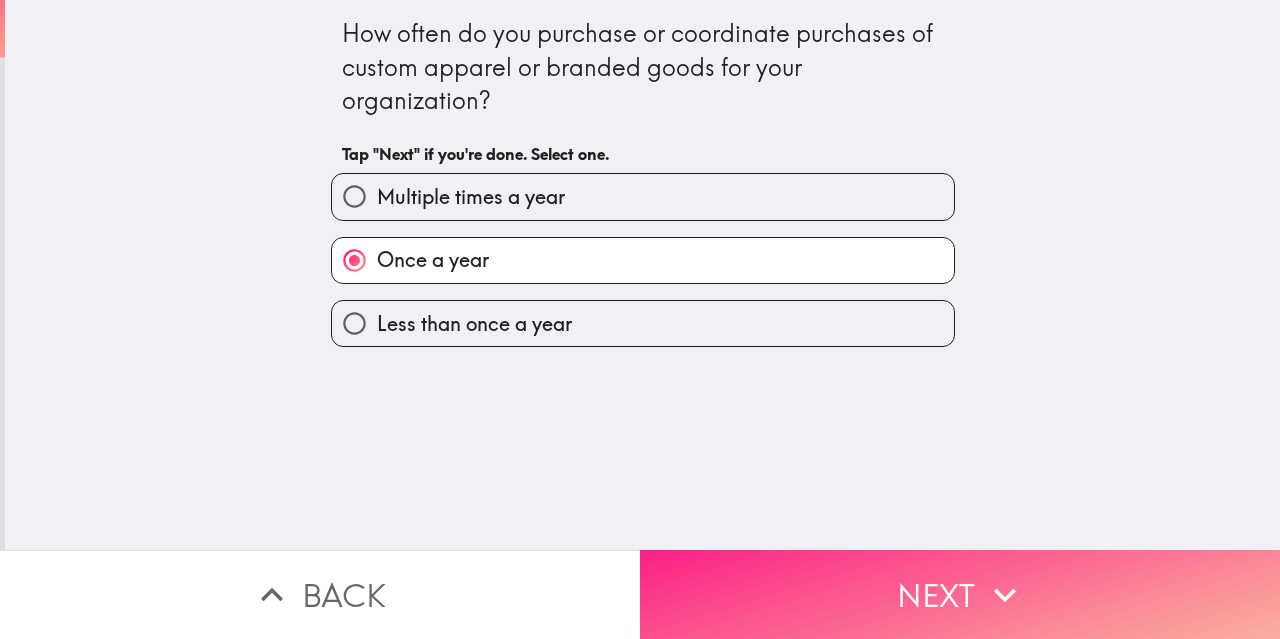 click on "Next" at bounding box center [960, 594] 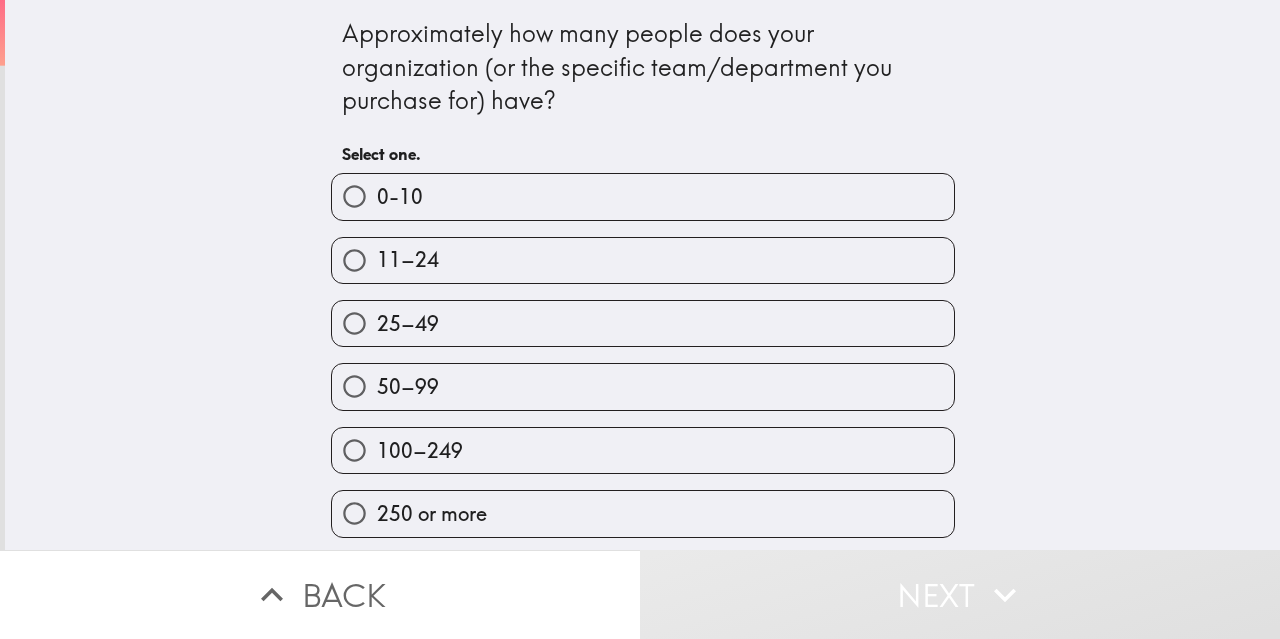 click on "50–99" at bounding box center [643, 386] 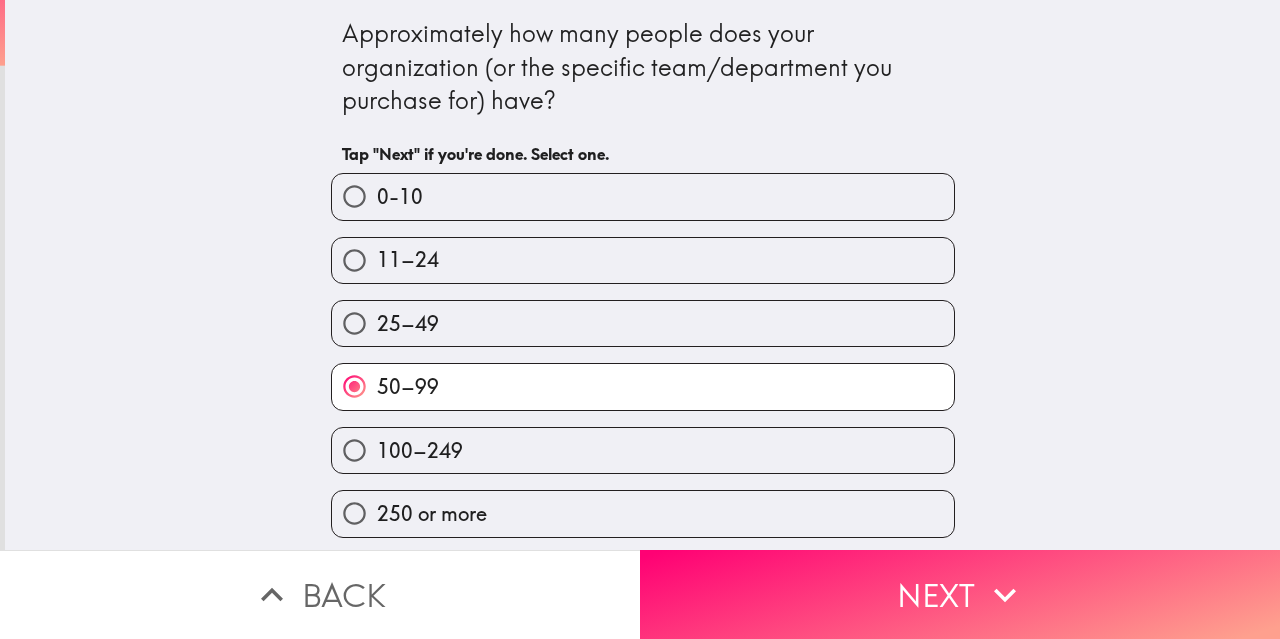scroll, scrollTop: 3, scrollLeft: 0, axis: vertical 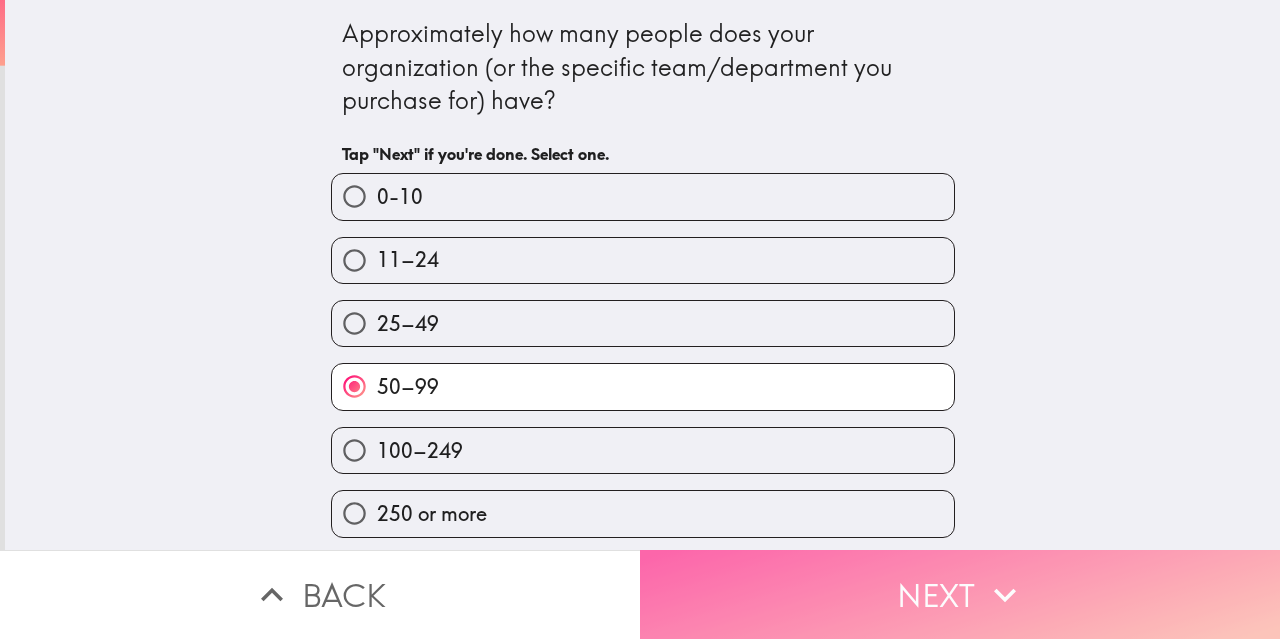 click on "Next" at bounding box center (960, 594) 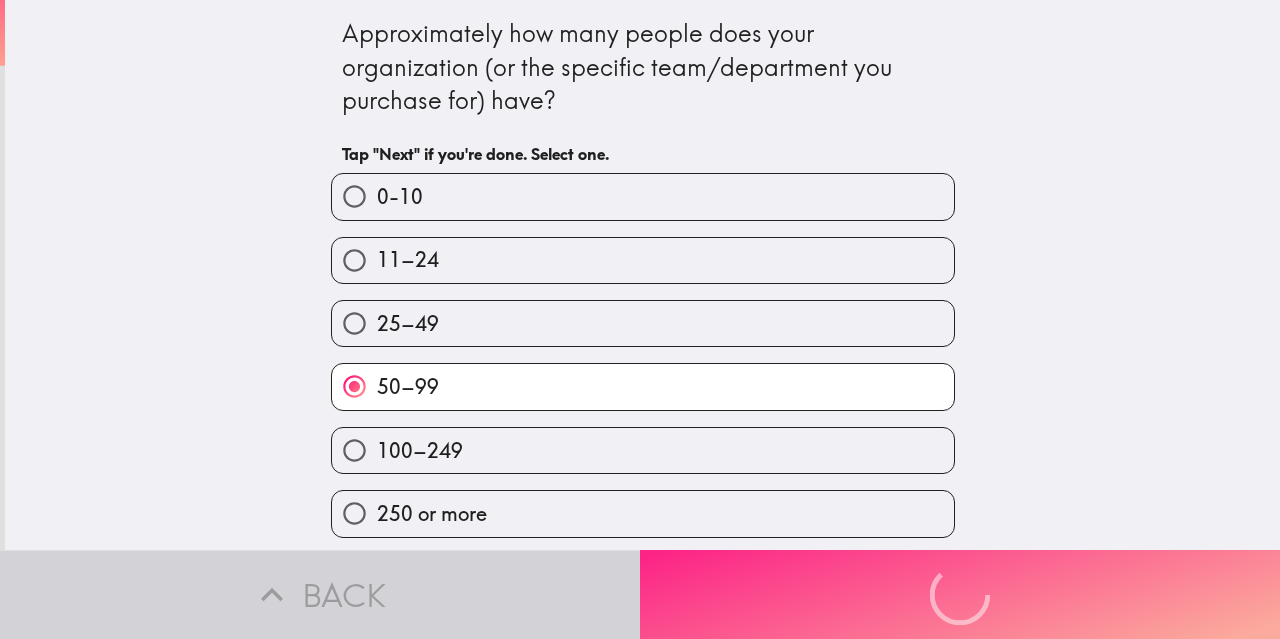 scroll, scrollTop: 0, scrollLeft: 0, axis: both 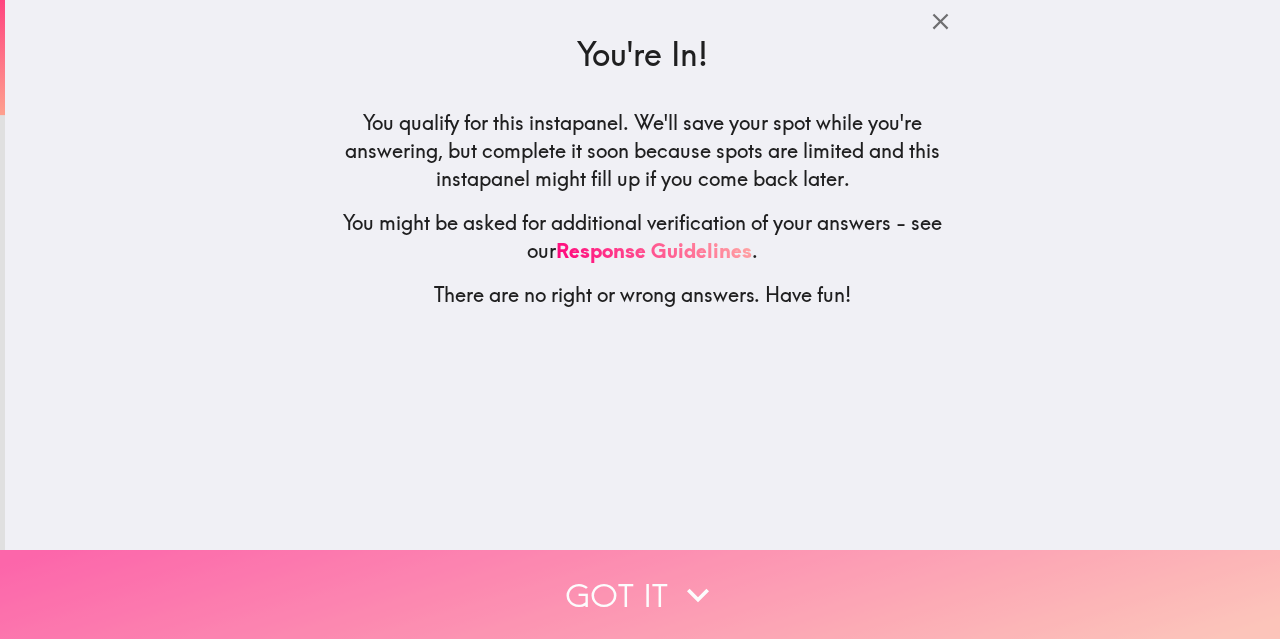 click 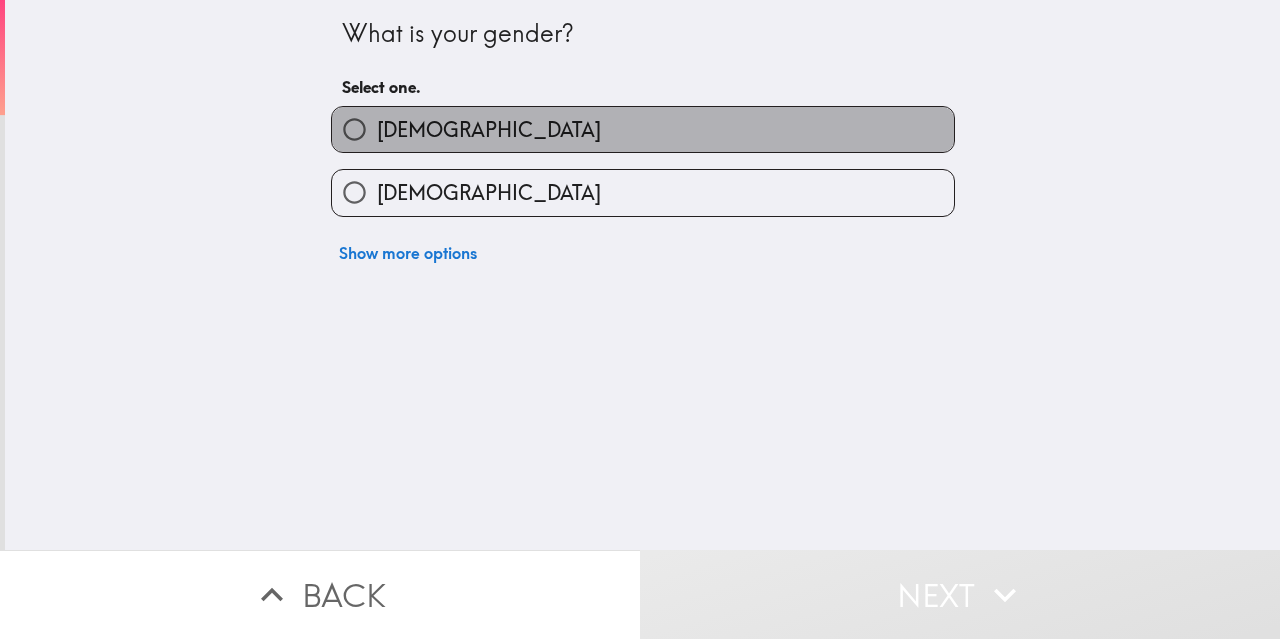 click on "[DEMOGRAPHIC_DATA]" at bounding box center (643, 129) 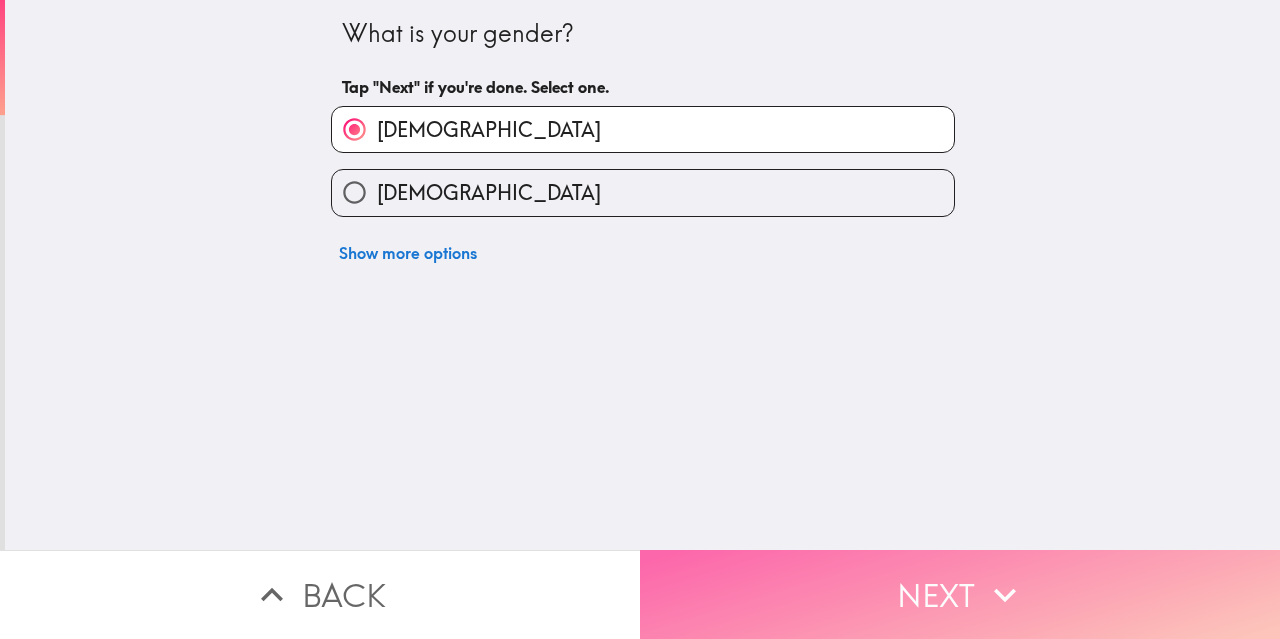 click on "Next" at bounding box center [960, 594] 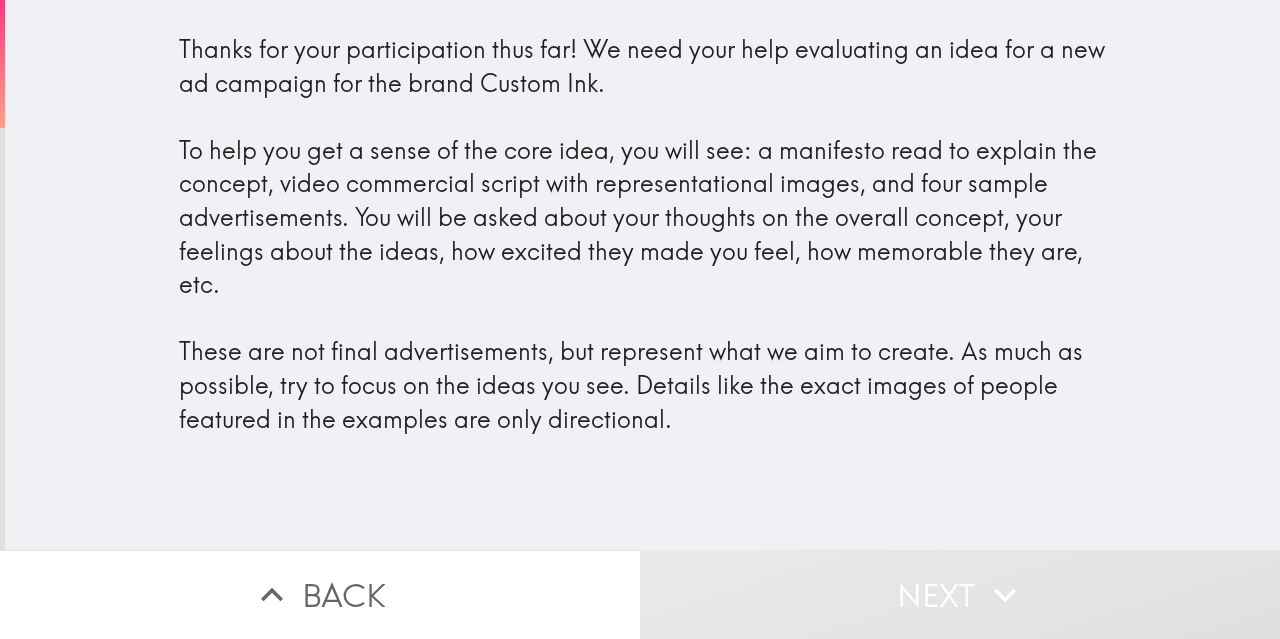 click on "Thanks for your participation thus far! We need your help evaluating an idea for a new ad campaign for the brand Custom Ink.
To help you get a sense of the core idea, you will see: a manifesto read to explain the concept, video commercial script with representational images, and four sample advertisements. You will be asked about your thoughts on the overall concept, your feelings about the ideas, how excited they made you feel, how memorable they are, etc.
These are not final advertisements, but represent what we aim to create. As much as possible, try to focus on the ideas you see. Details like the exact images of people featured in the examples are only directional." at bounding box center (642, 275) 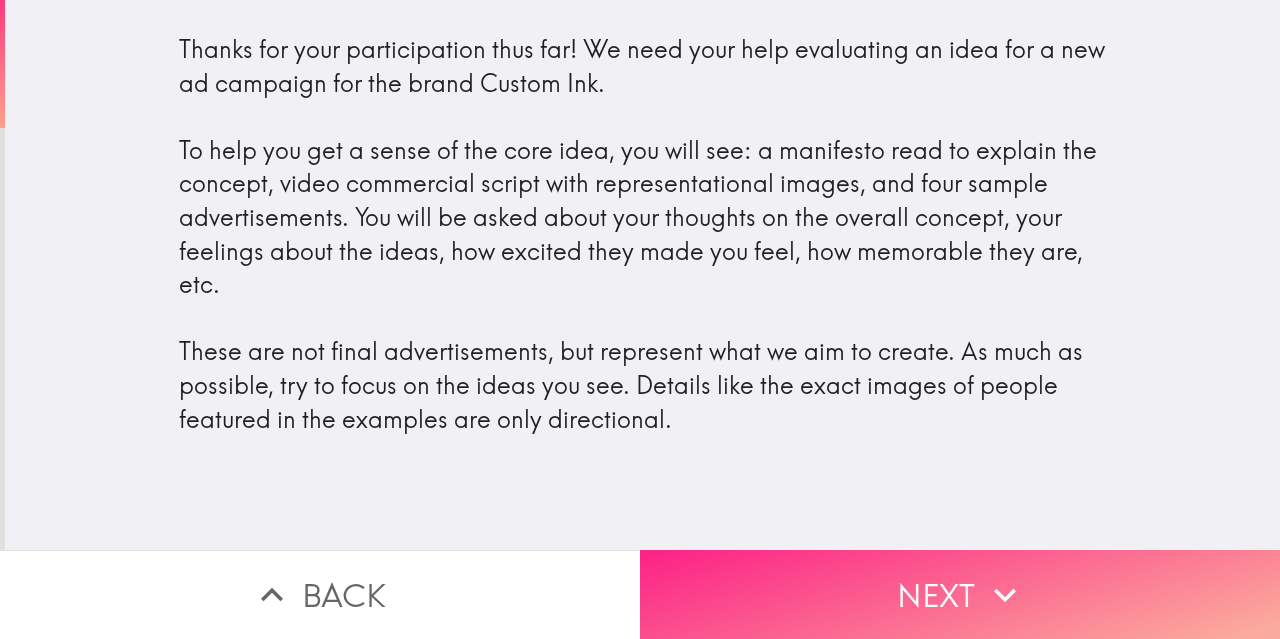 click on "Next" at bounding box center [960, 594] 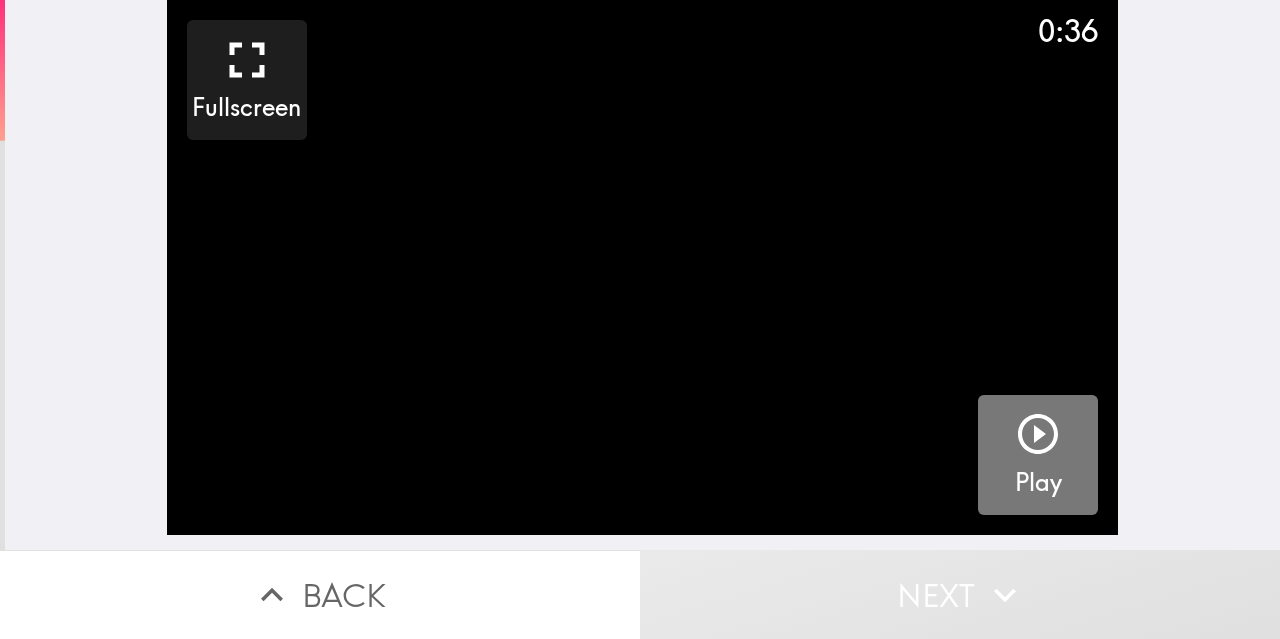 click 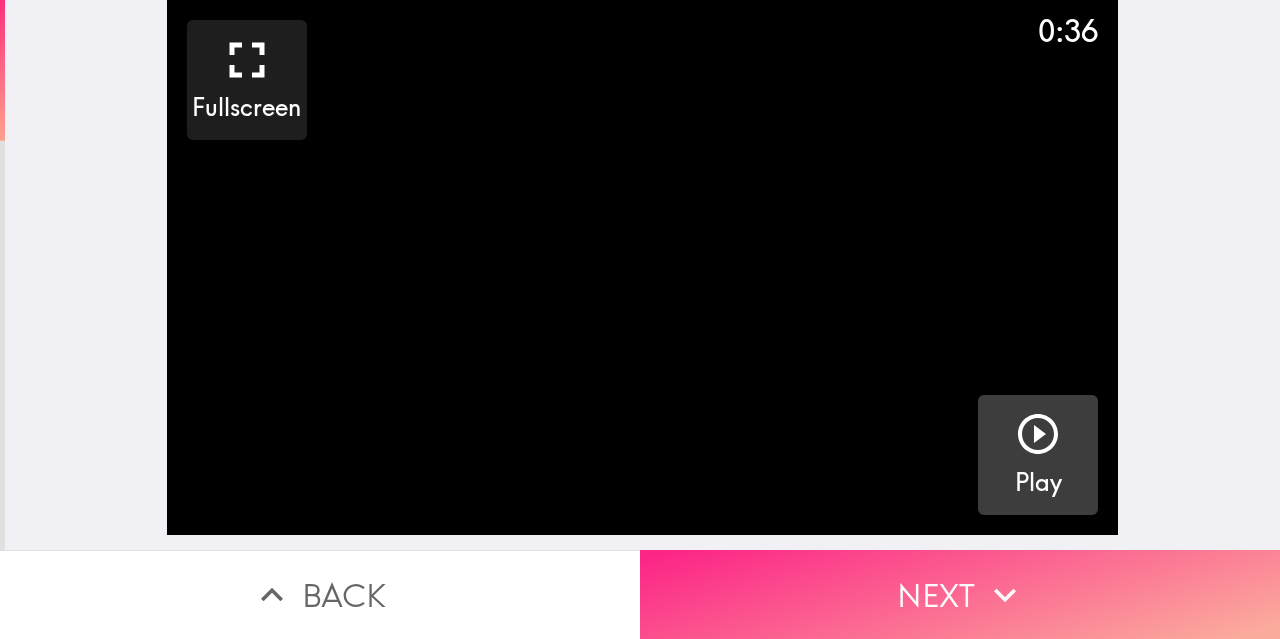 click on "Next" at bounding box center (960, 594) 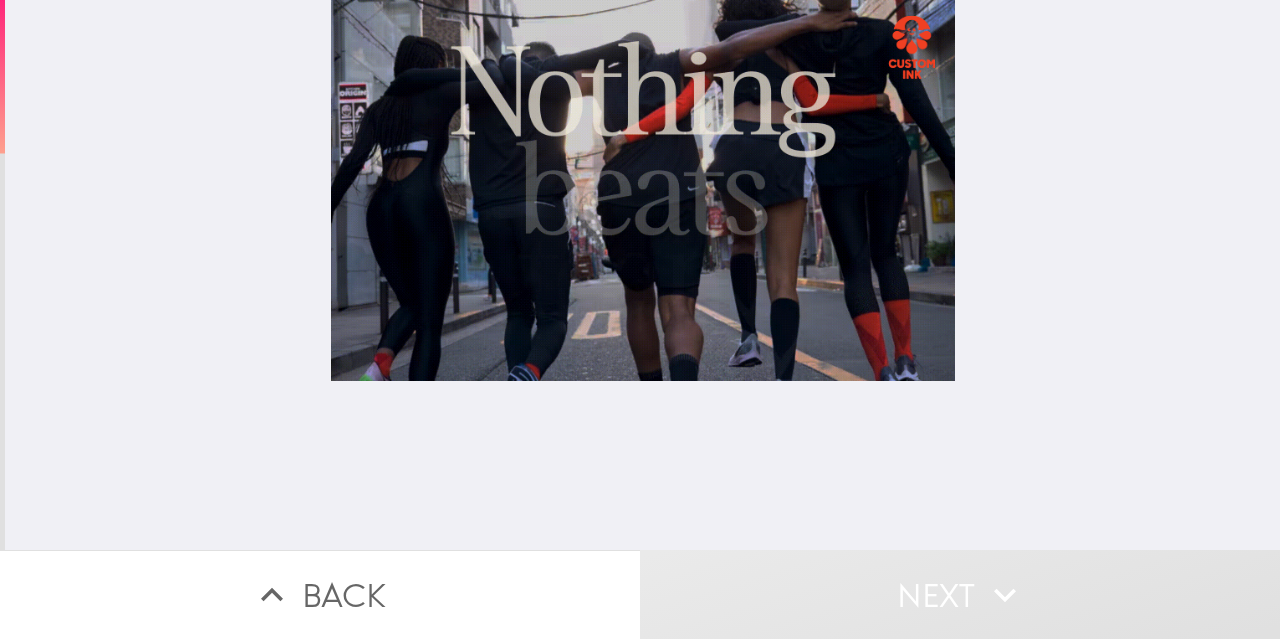 click at bounding box center [643, 275] 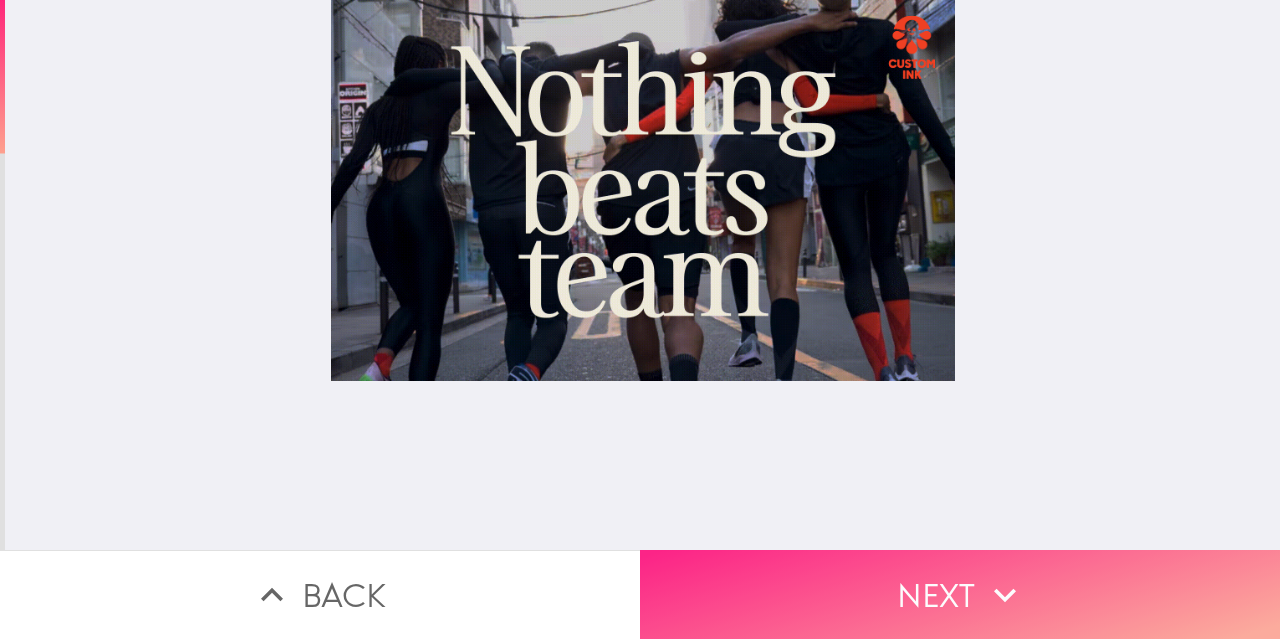 click on "Next" at bounding box center (960, 594) 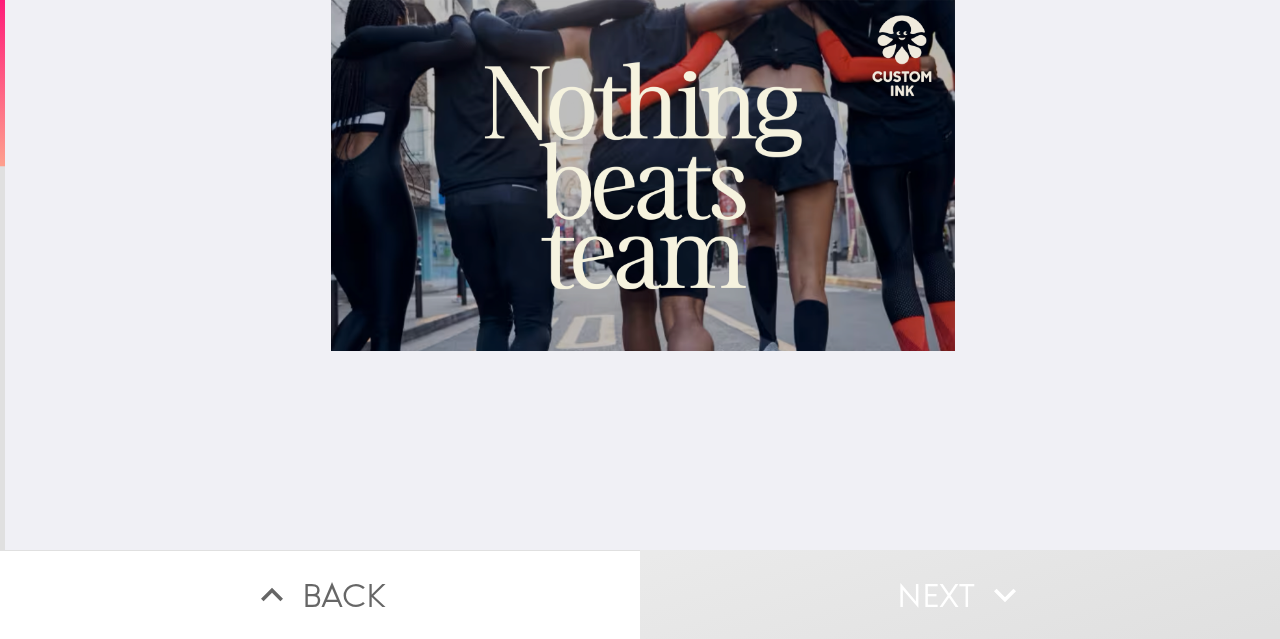 click at bounding box center (643, 275) 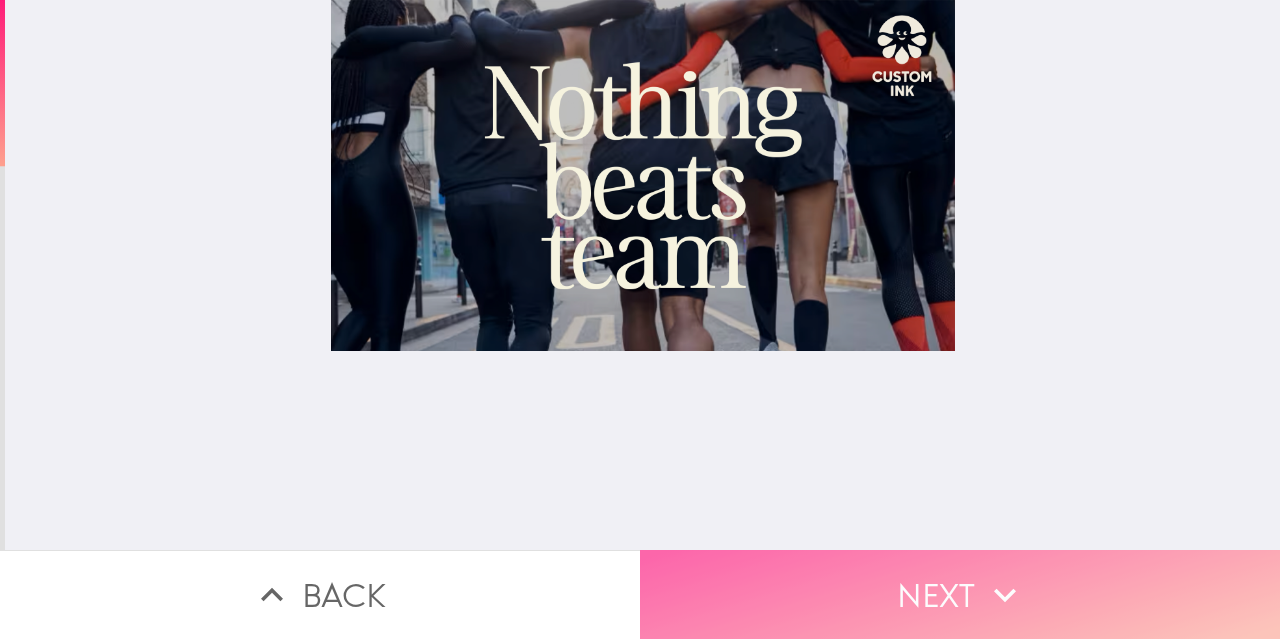 click on "Next" at bounding box center [960, 594] 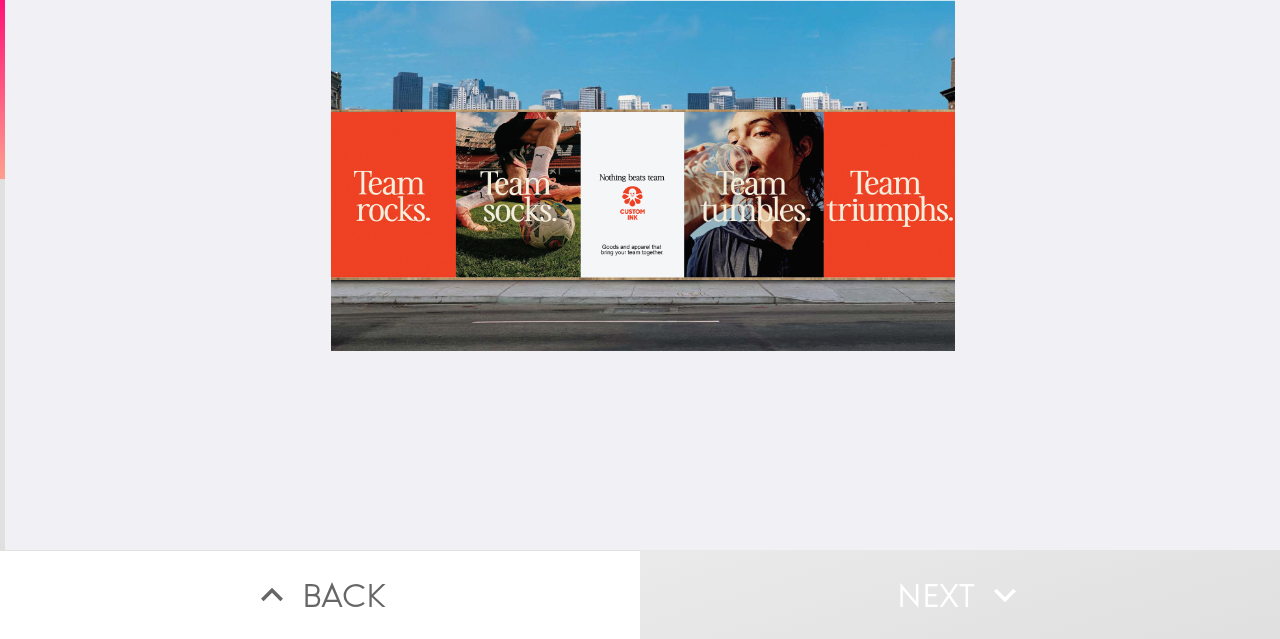 click at bounding box center (643, 275) 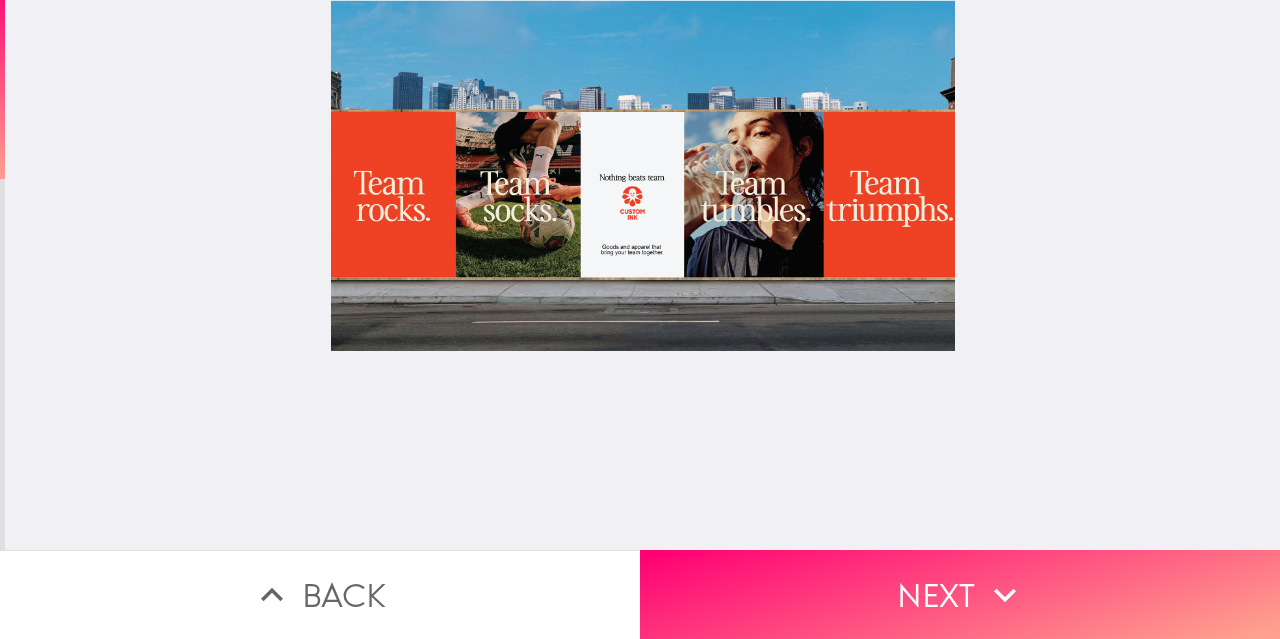 drag, startPoint x: 609, startPoint y: 219, endPoint x: 612, endPoint y: 253, distance: 34.132095 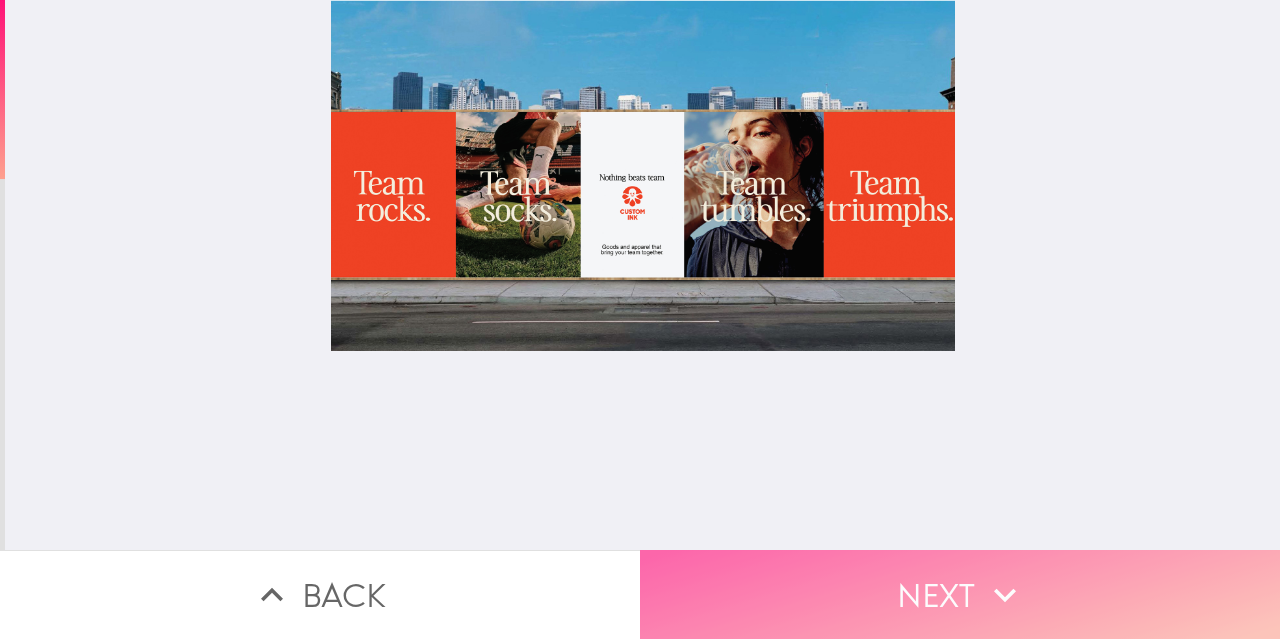 click on "Next" at bounding box center (960, 594) 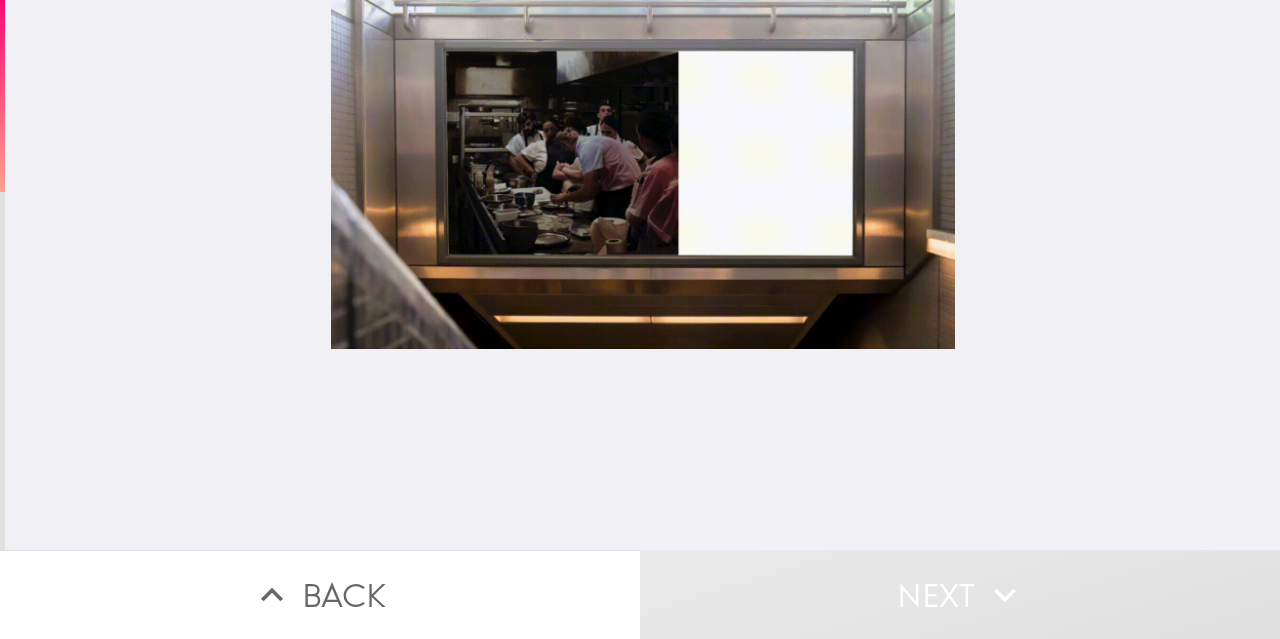 drag, startPoint x: 752, startPoint y: 173, endPoint x: 742, endPoint y: 220, distance: 48.052055 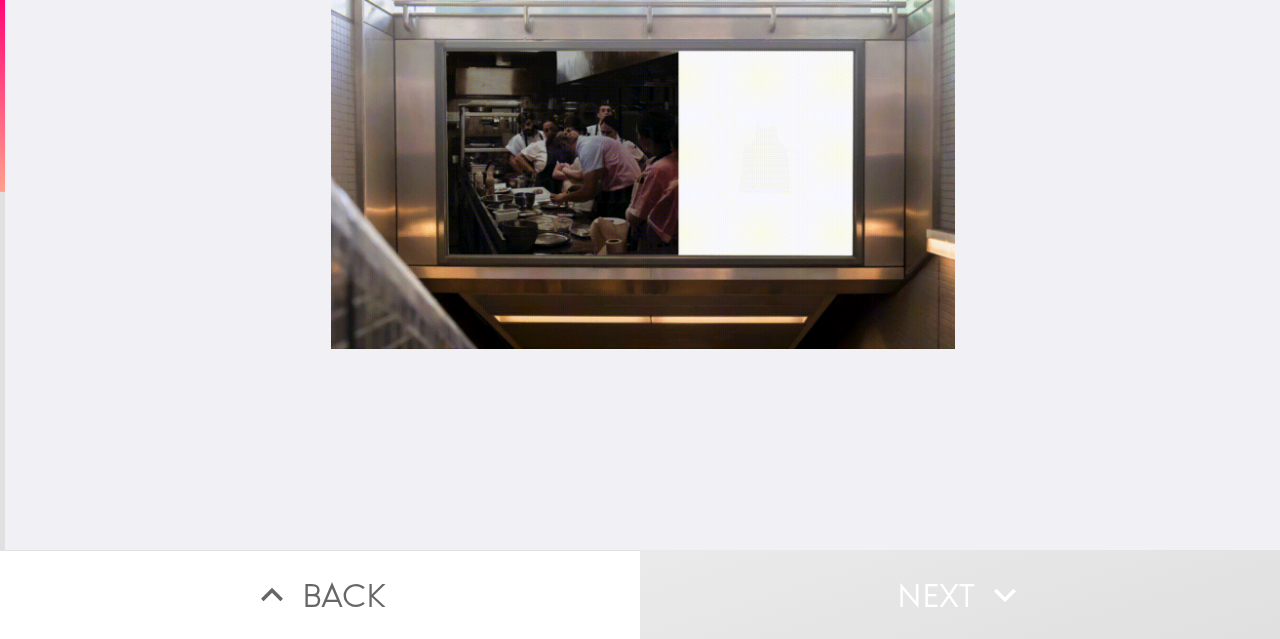 click at bounding box center (643, 275) 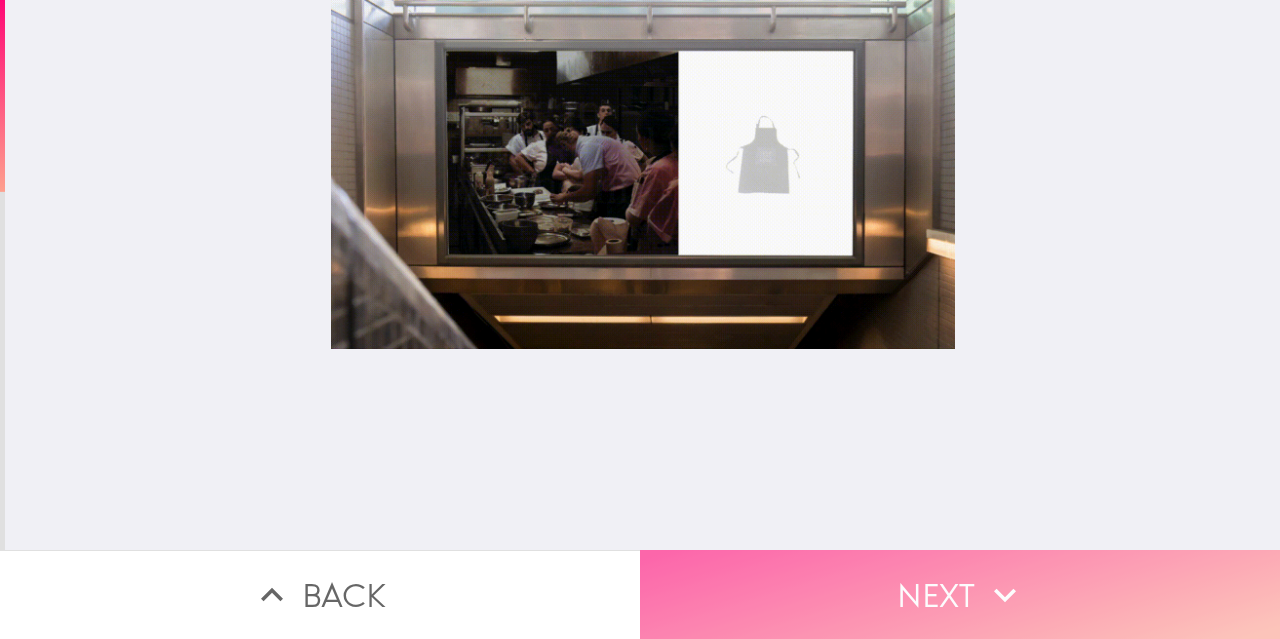 click on "Next" at bounding box center (960, 594) 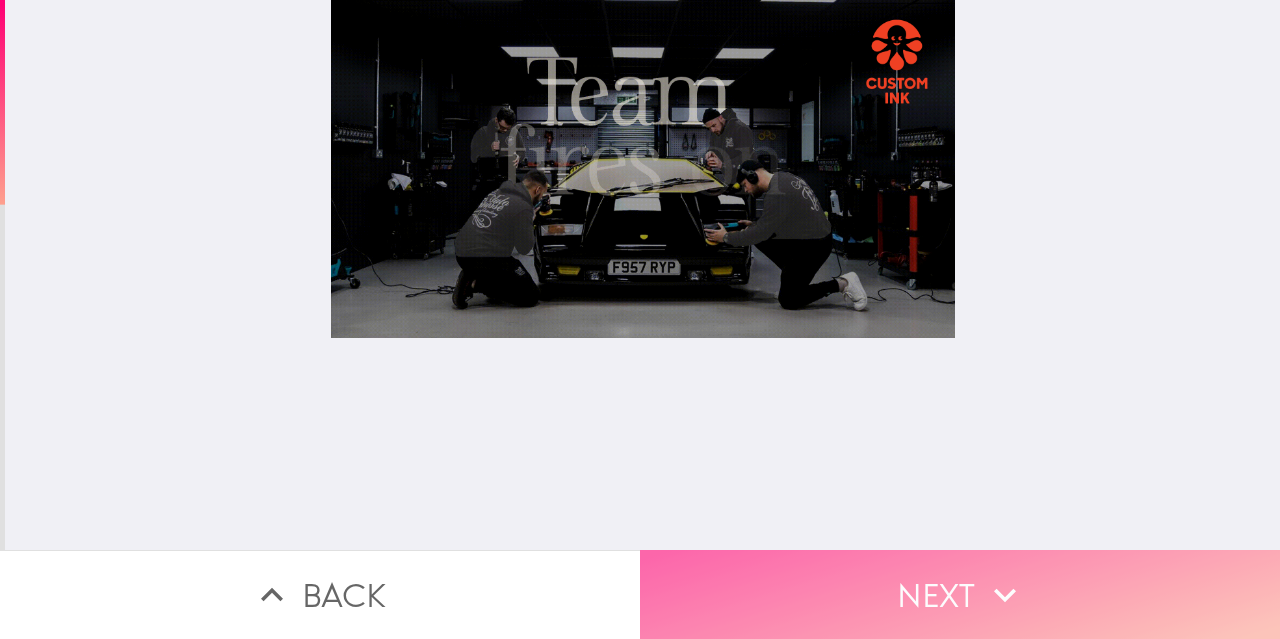 click on "Next" at bounding box center (960, 594) 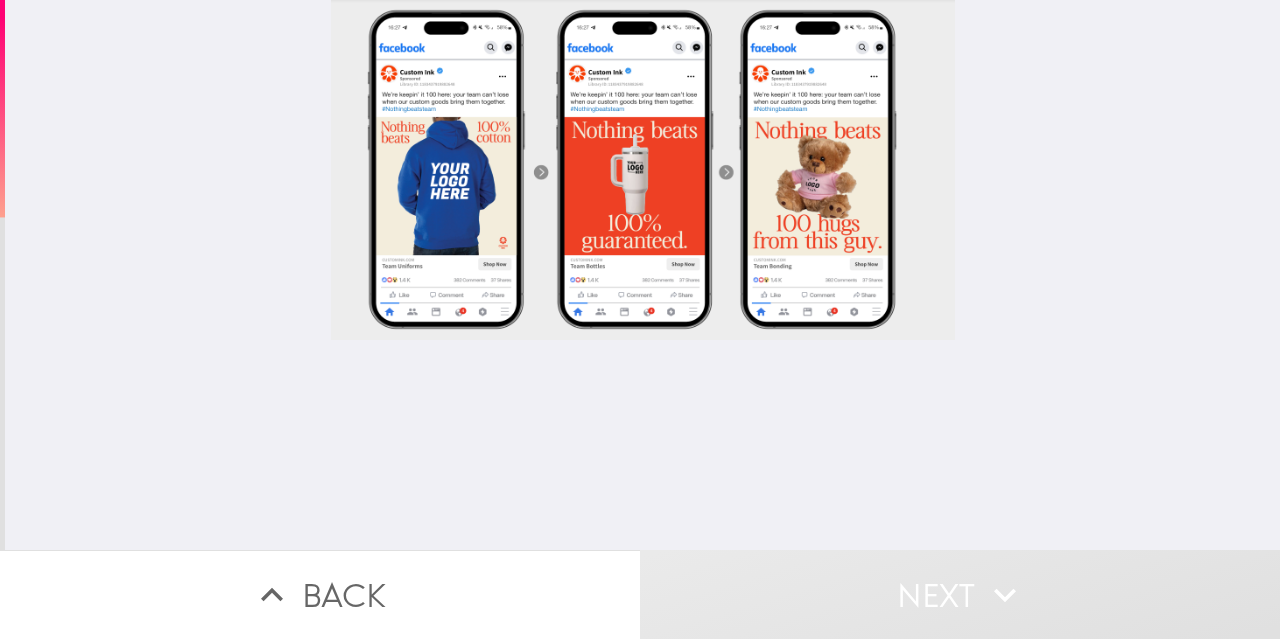 click at bounding box center [643, 275] 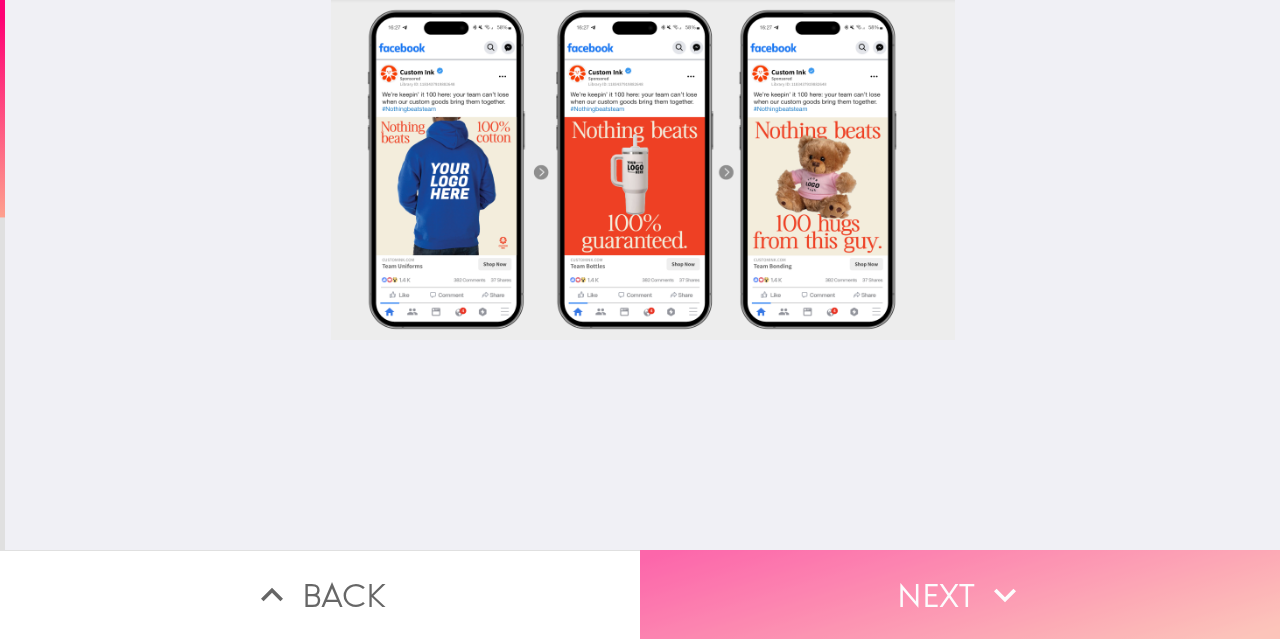 click on "Next" at bounding box center (960, 594) 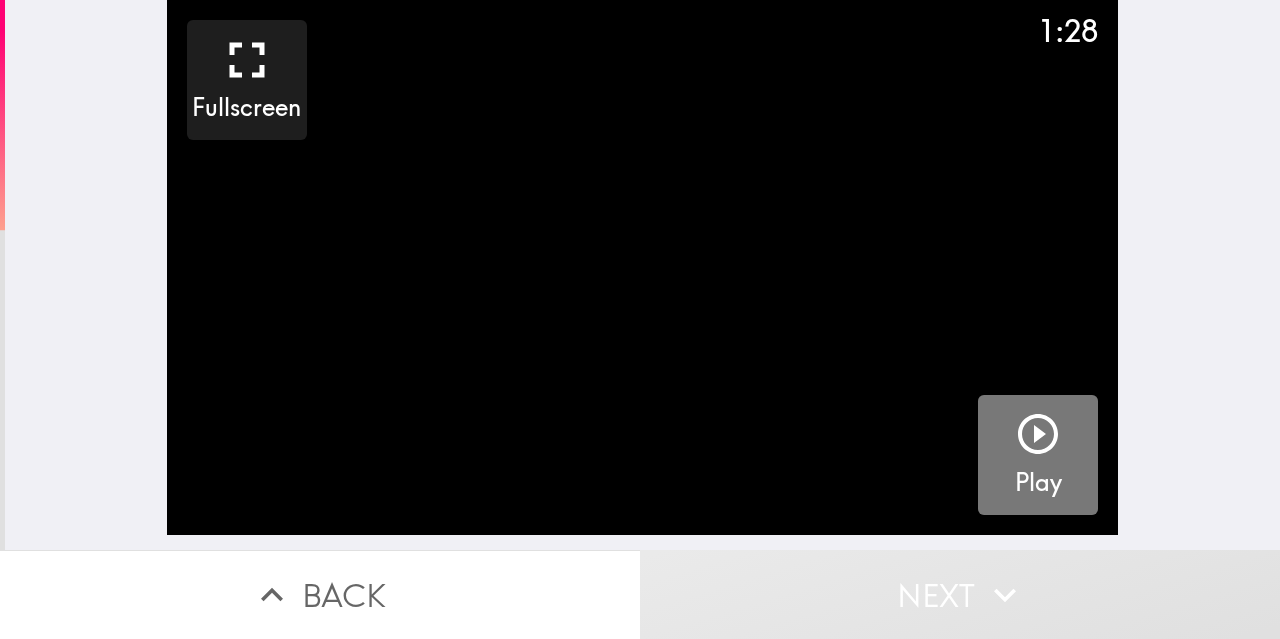 click 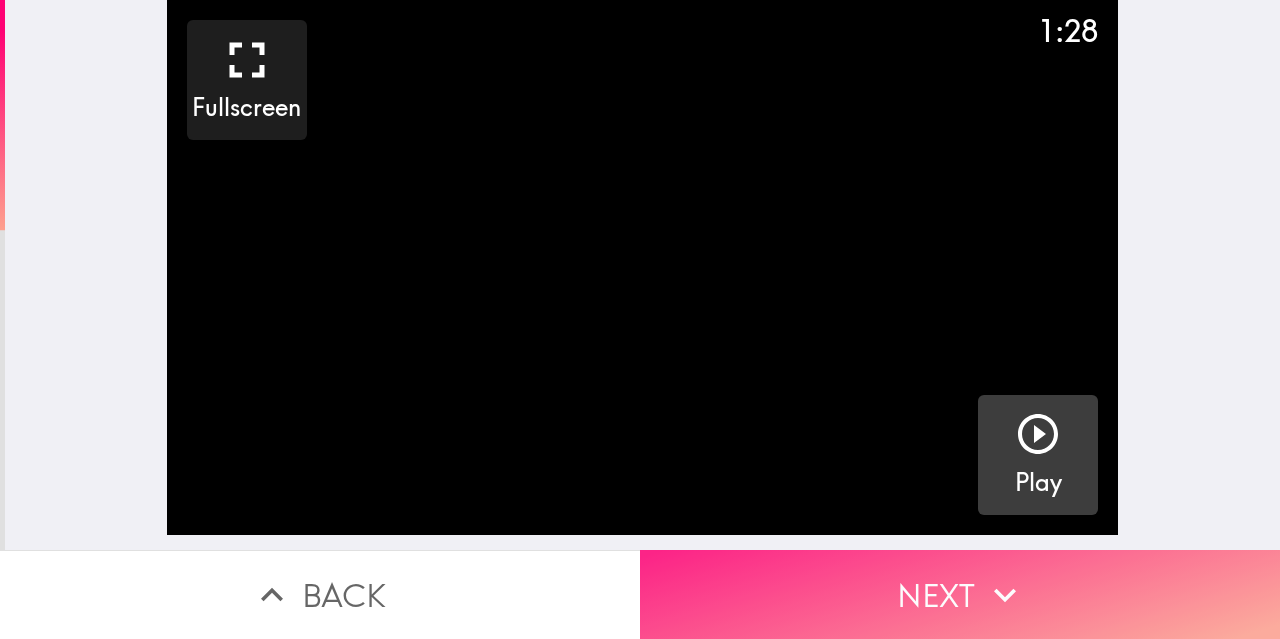 click on "Next" at bounding box center [960, 594] 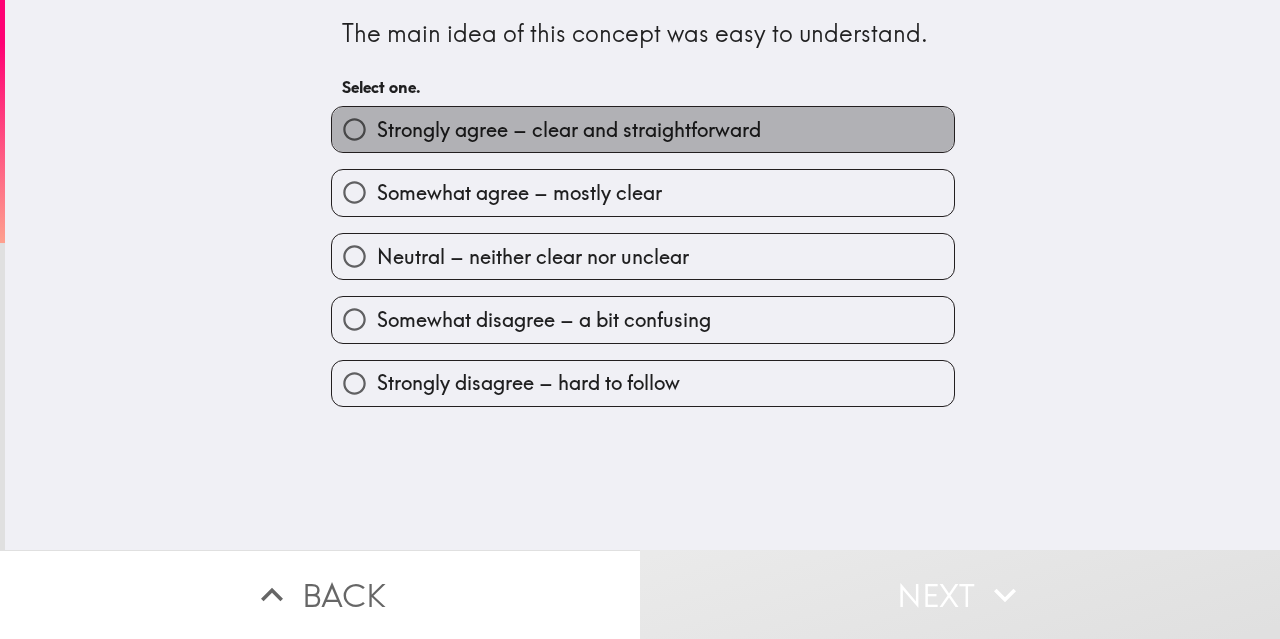 click on "Strongly agree – clear and straightforward" at bounding box center [569, 130] 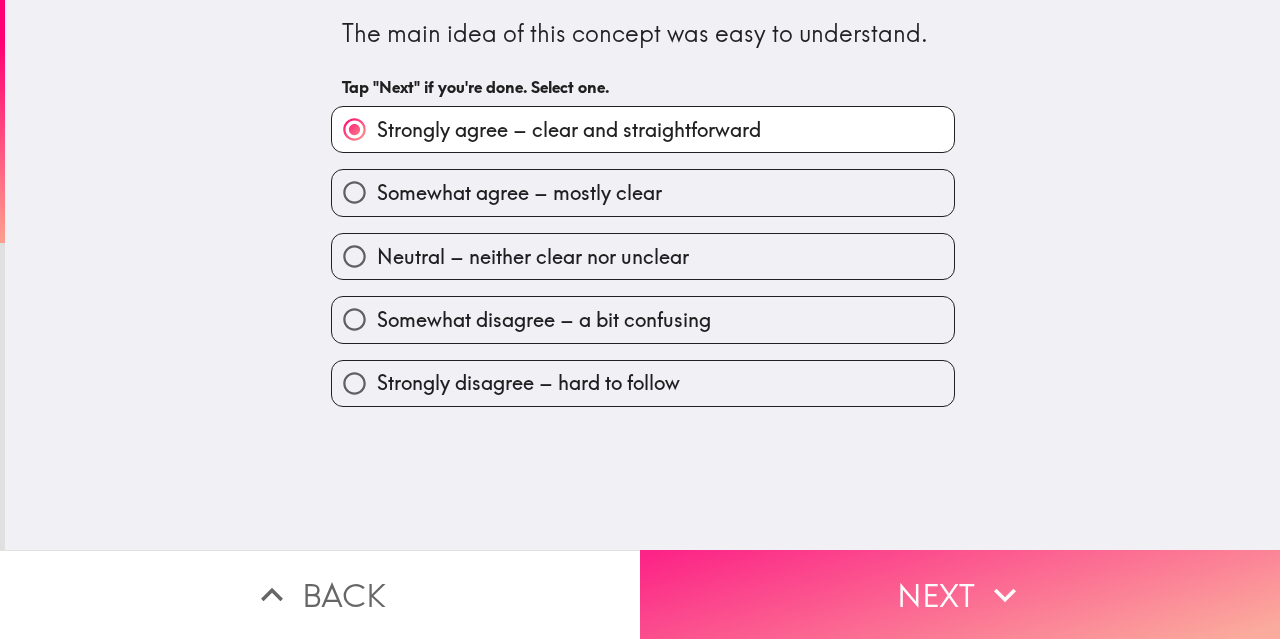 click on "Next" at bounding box center (960, 594) 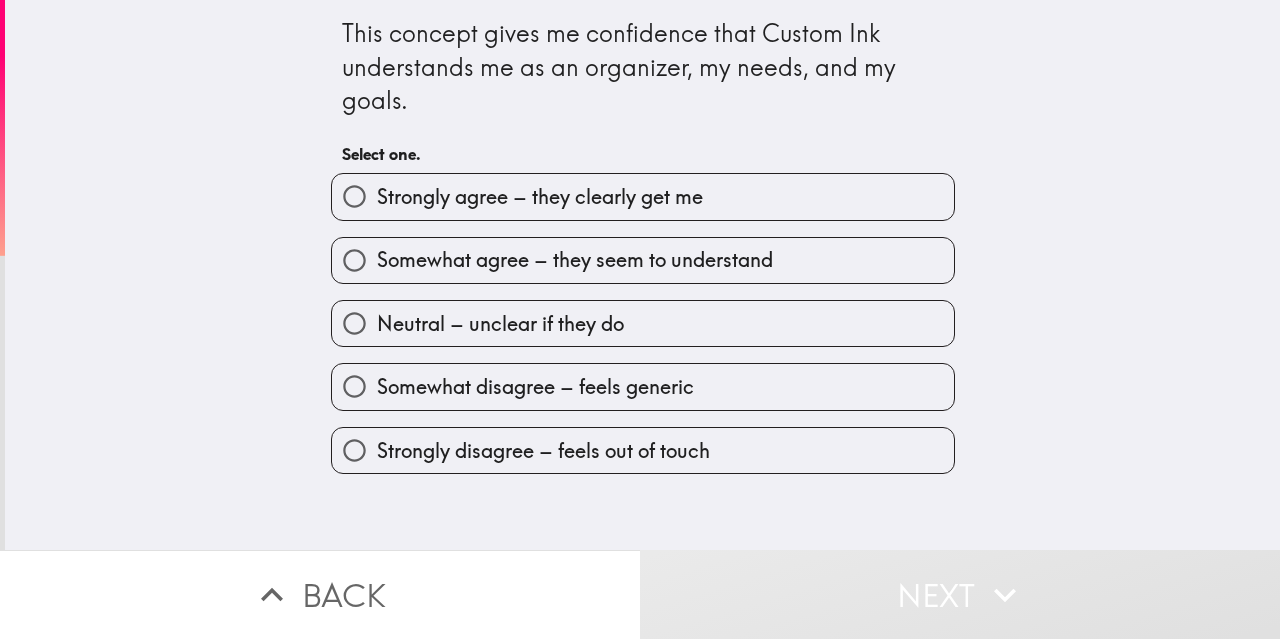 click on "Strongly agree – they clearly get me" at bounding box center [540, 197] 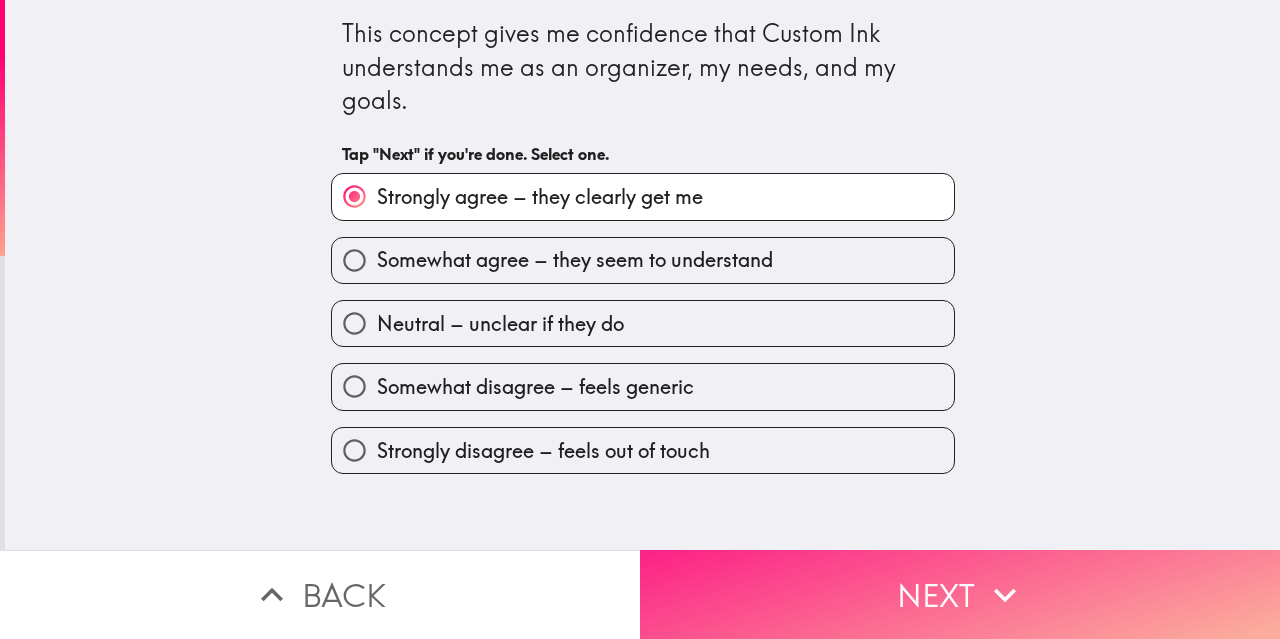 click on "Next" at bounding box center (960, 594) 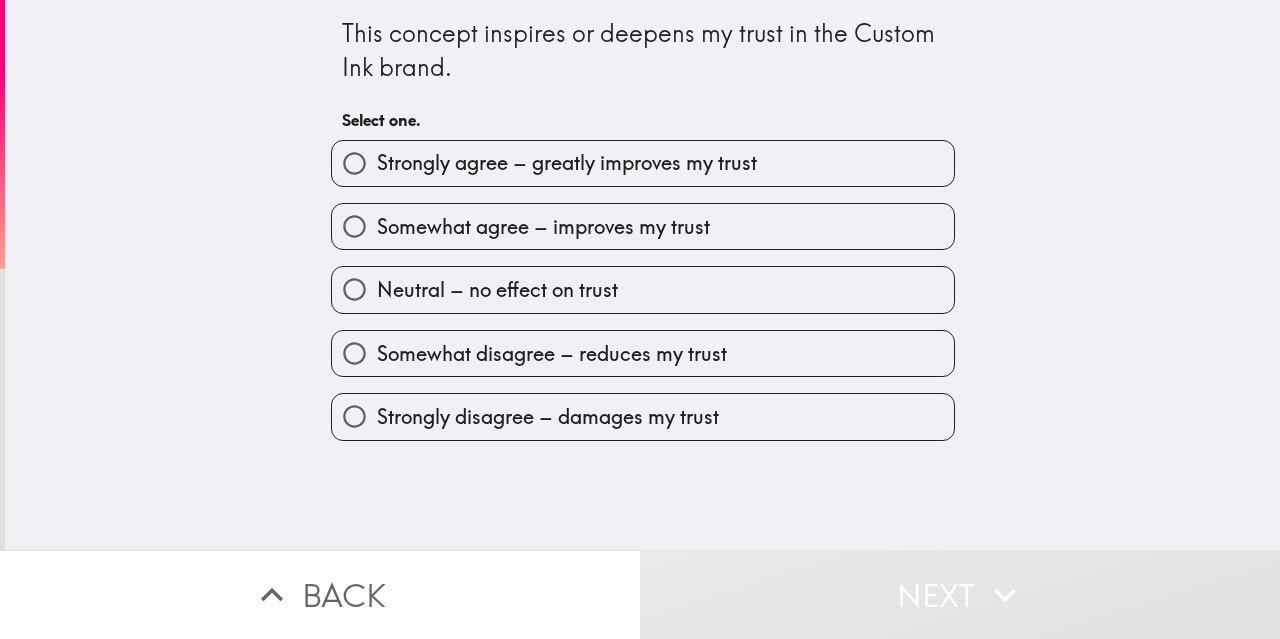 click on "Strongly agree – greatly improves my trust" at bounding box center [567, 163] 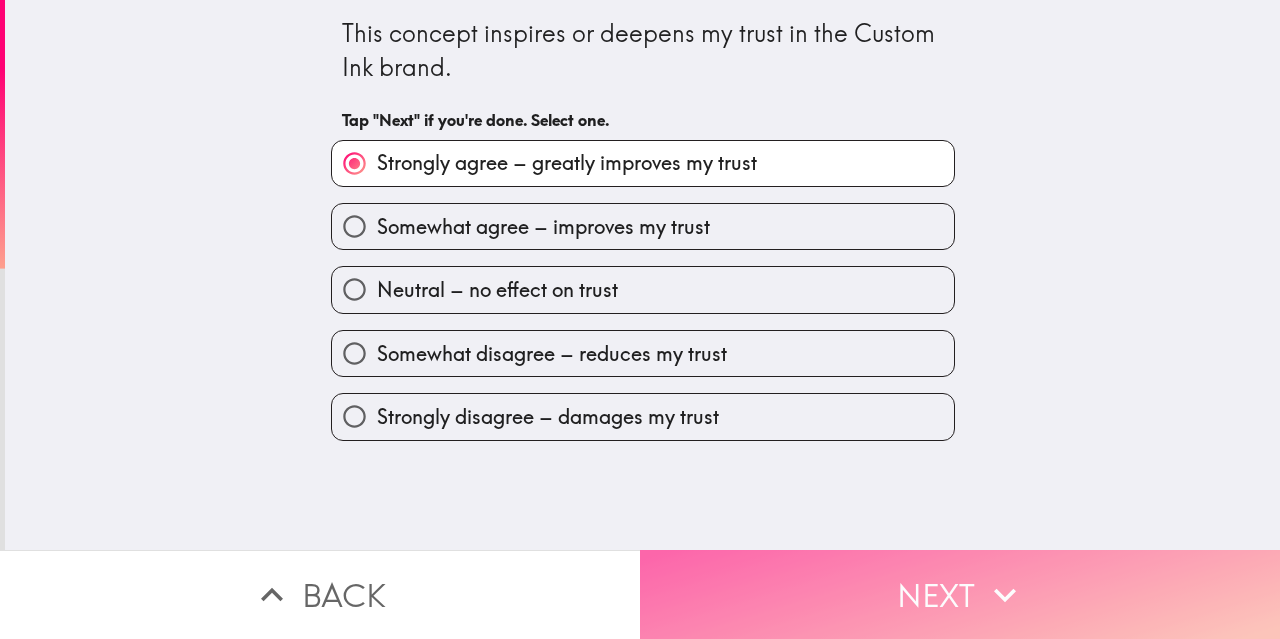 click on "Next" at bounding box center [960, 594] 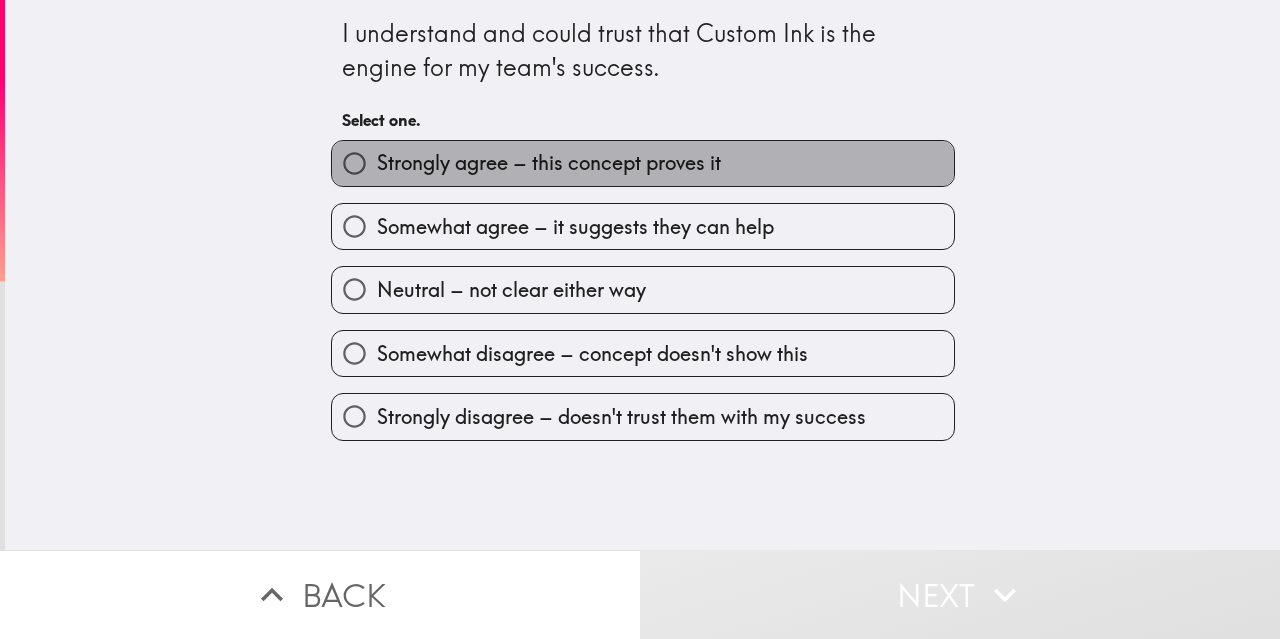 click on "Strongly agree – this concept proves it" at bounding box center (549, 163) 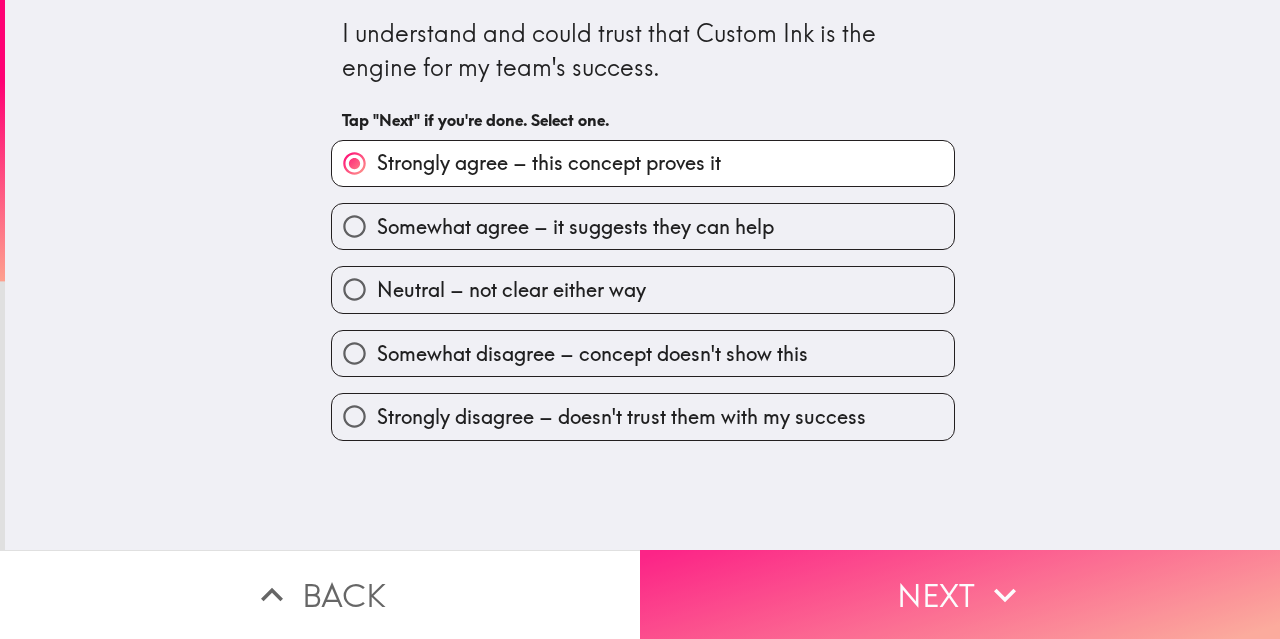 click on "Next" at bounding box center (960, 594) 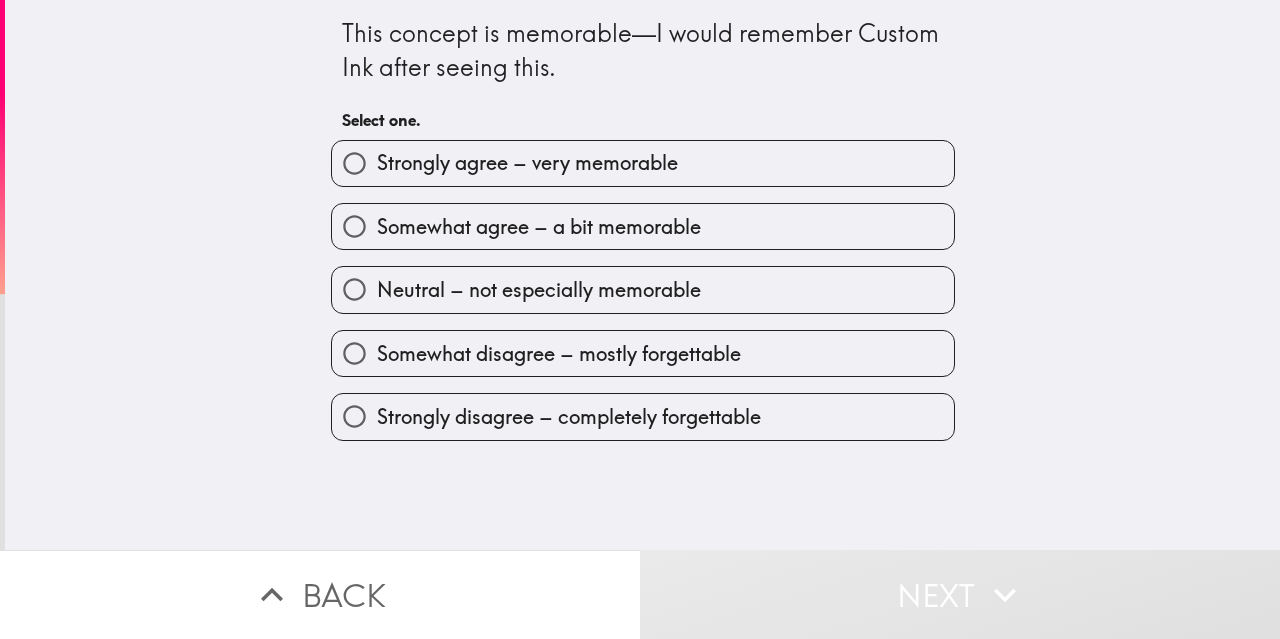 click on "Strongly agree – very memorable" at bounding box center [643, 163] 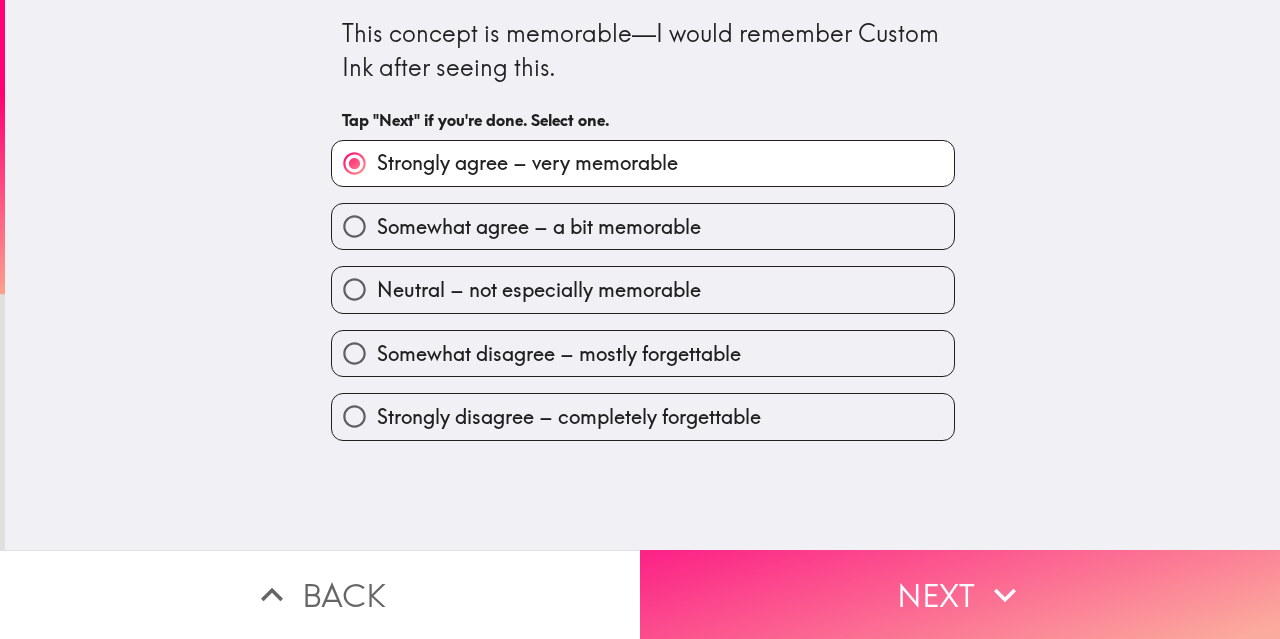 click on "Next" at bounding box center (960, 594) 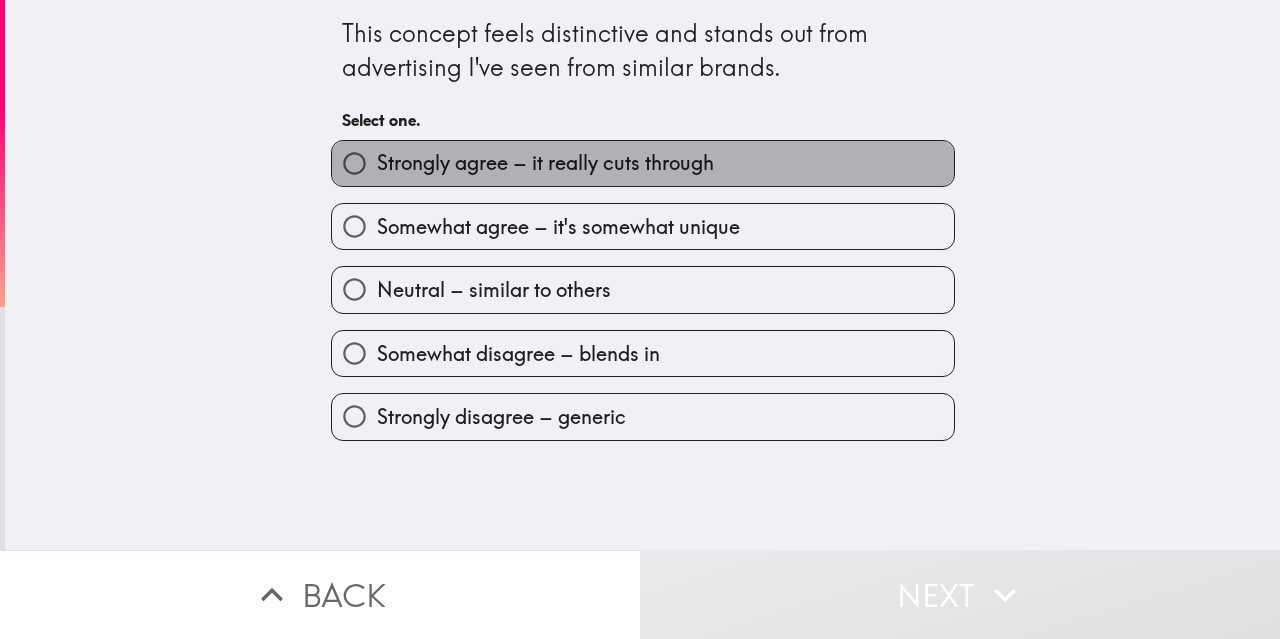 click on "Strongly agree – it really cuts through" at bounding box center (643, 163) 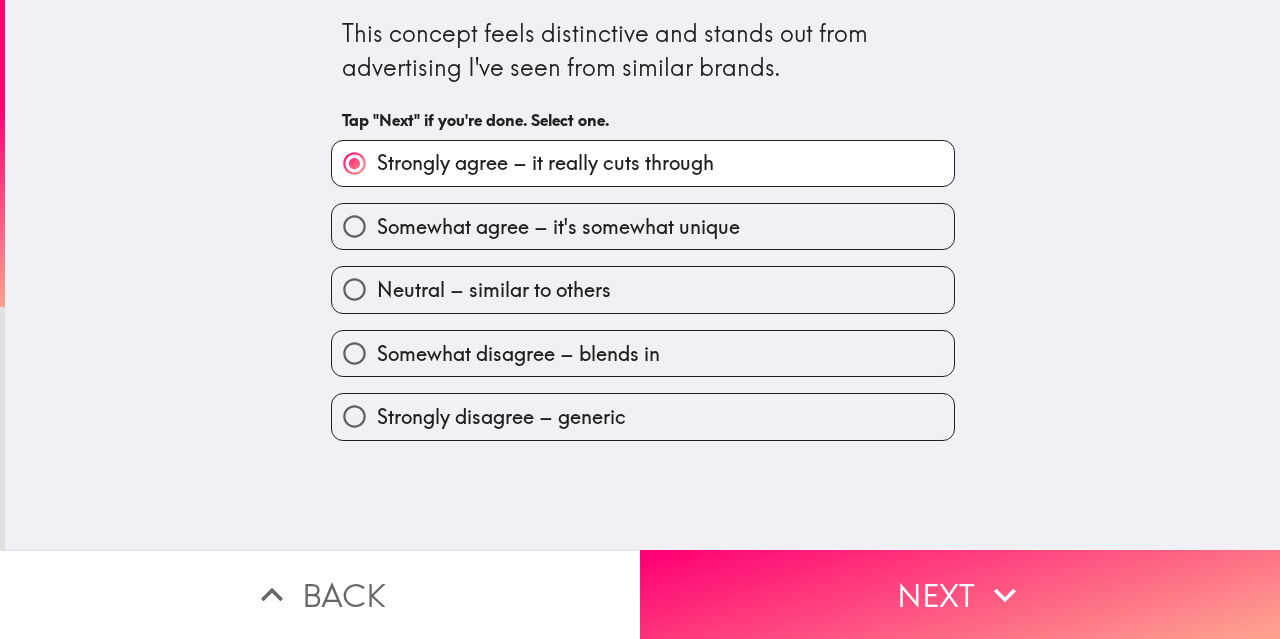 click on "This concept feels distinctive and stands out from advertising I've seen from similar brands. Tap "Next" if you're done.   Select one. Strongly agree – it really cuts through Somewhat agree – it's somewhat unique Neutral – similar to others Somewhat disagree – blends in Strongly disagree – generic" at bounding box center [642, 275] 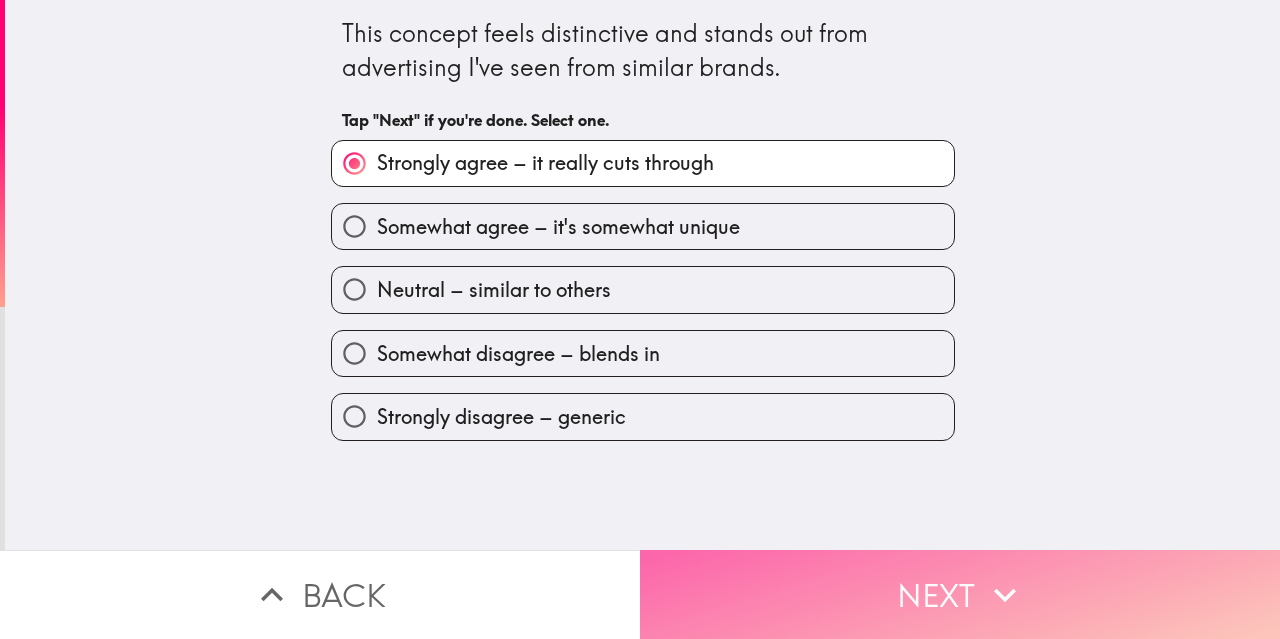 click on "Next" at bounding box center (960, 594) 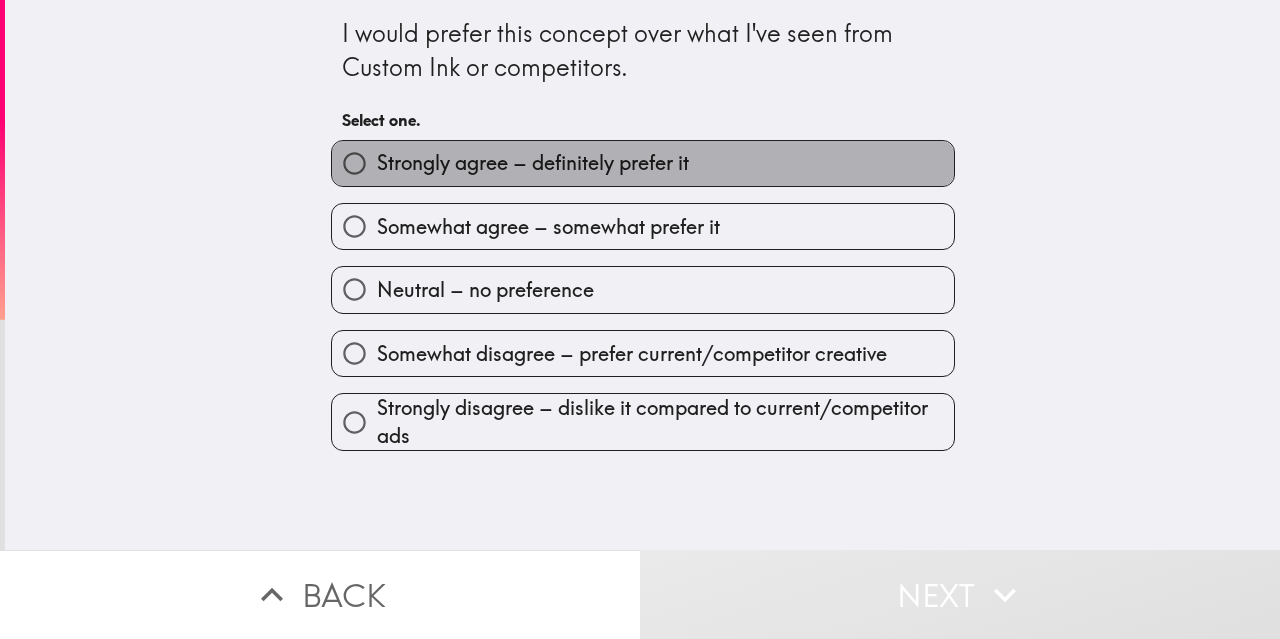 click on "Strongly agree – definitely prefer it" at bounding box center (643, 163) 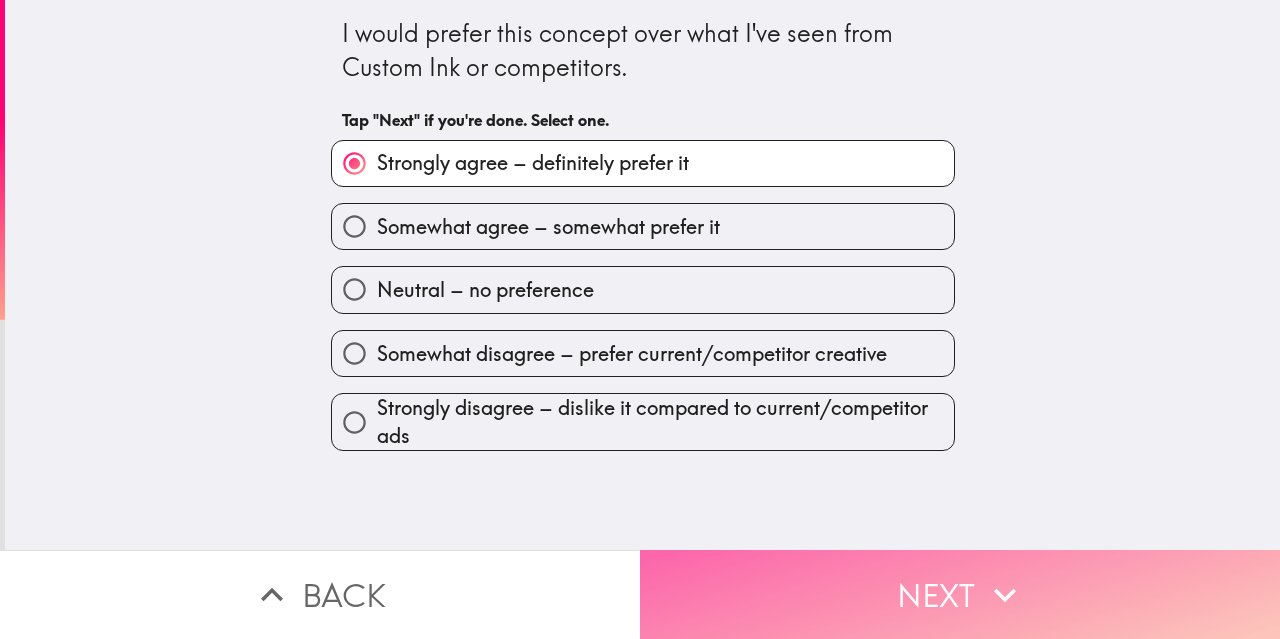 click on "Next" at bounding box center [960, 594] 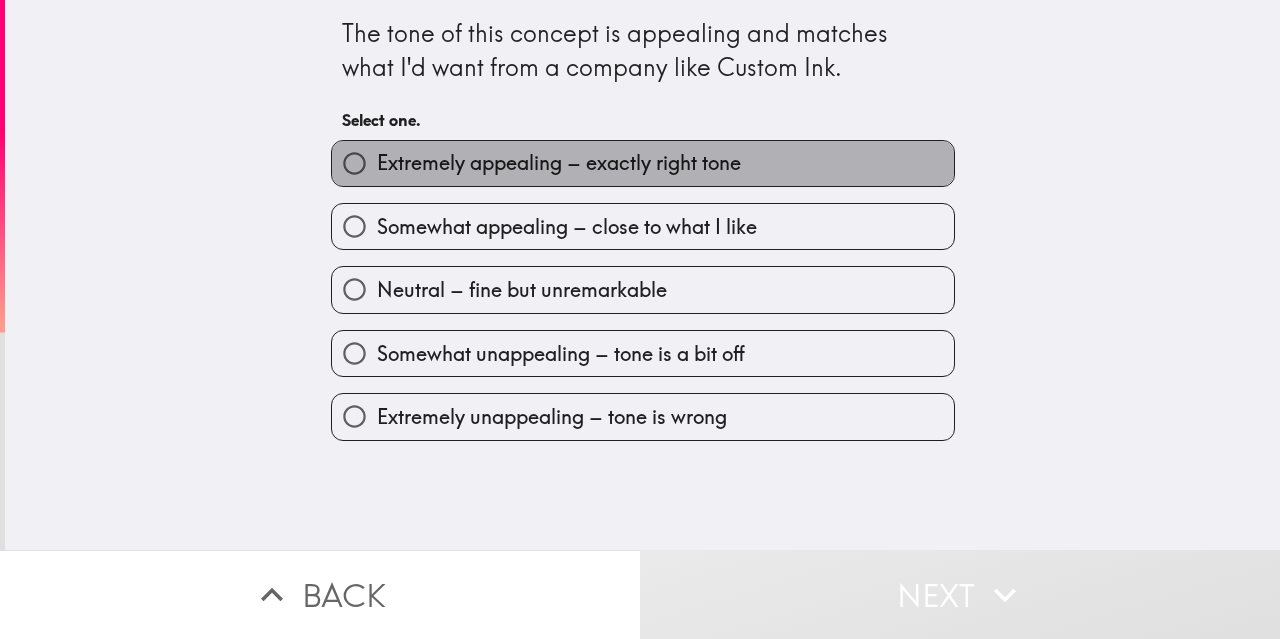 click on "Extremely appealing – exactly right tone" at bounding box center (559, 163) 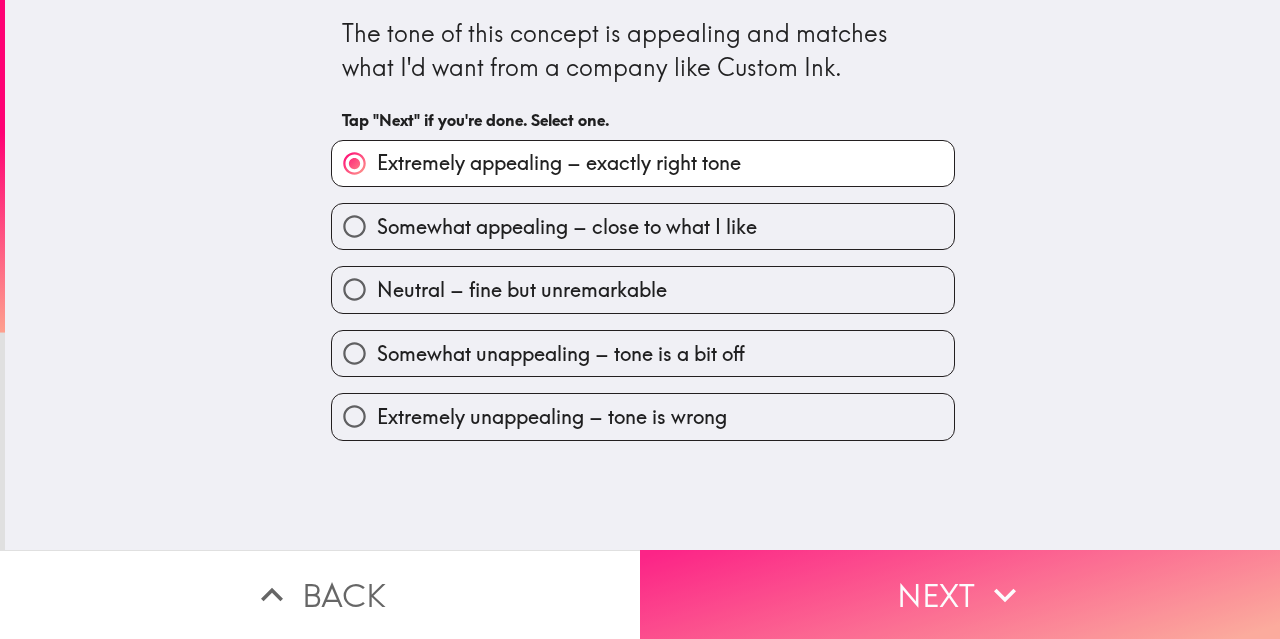 click on "Next" at bounding box center (960, 594) 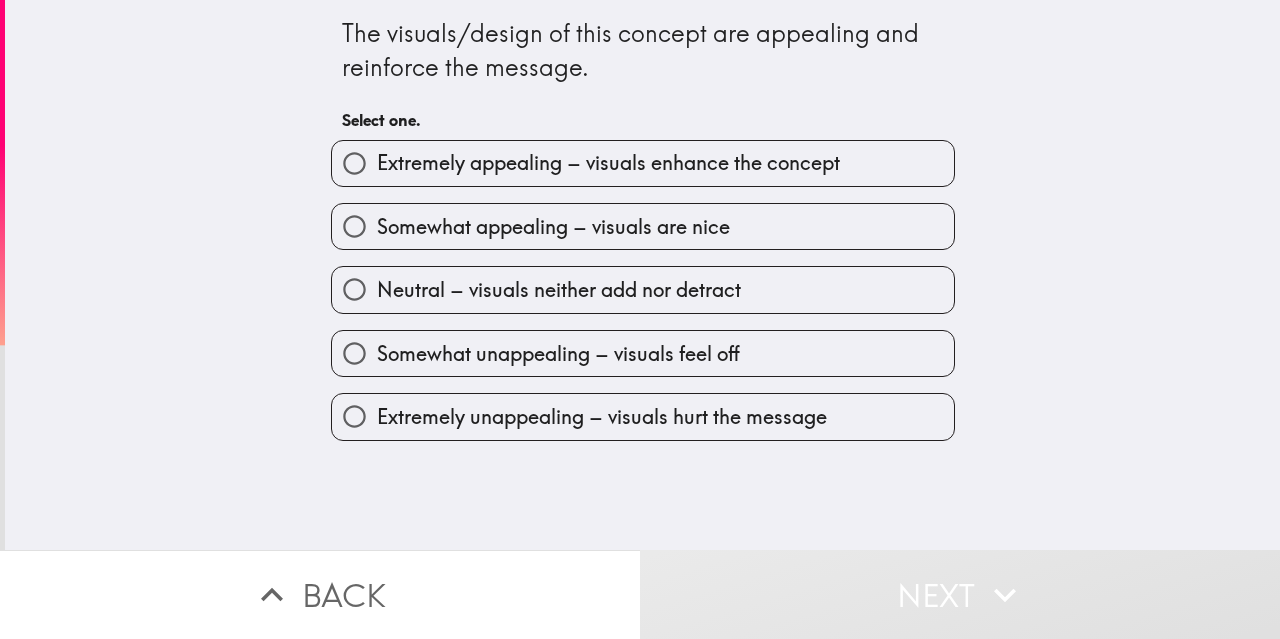 click on "Extremely appealing – visuals enhance the concept" at bounding box center (643, 163) 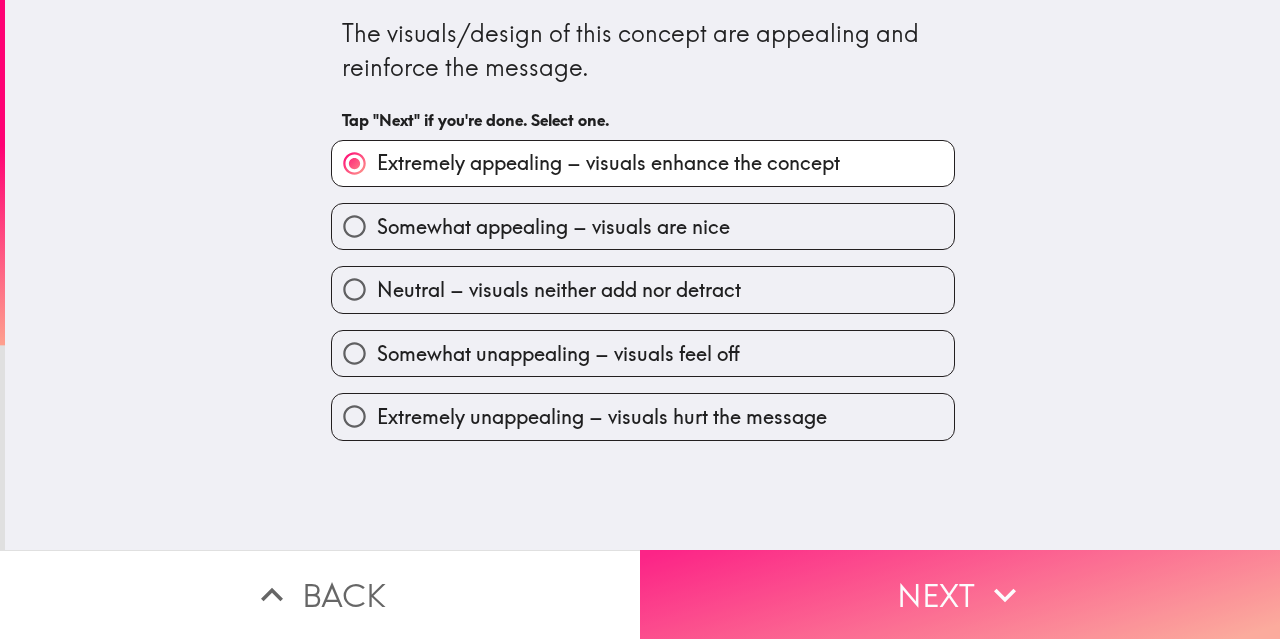 click on "Next" at bounding box center (960, 594) 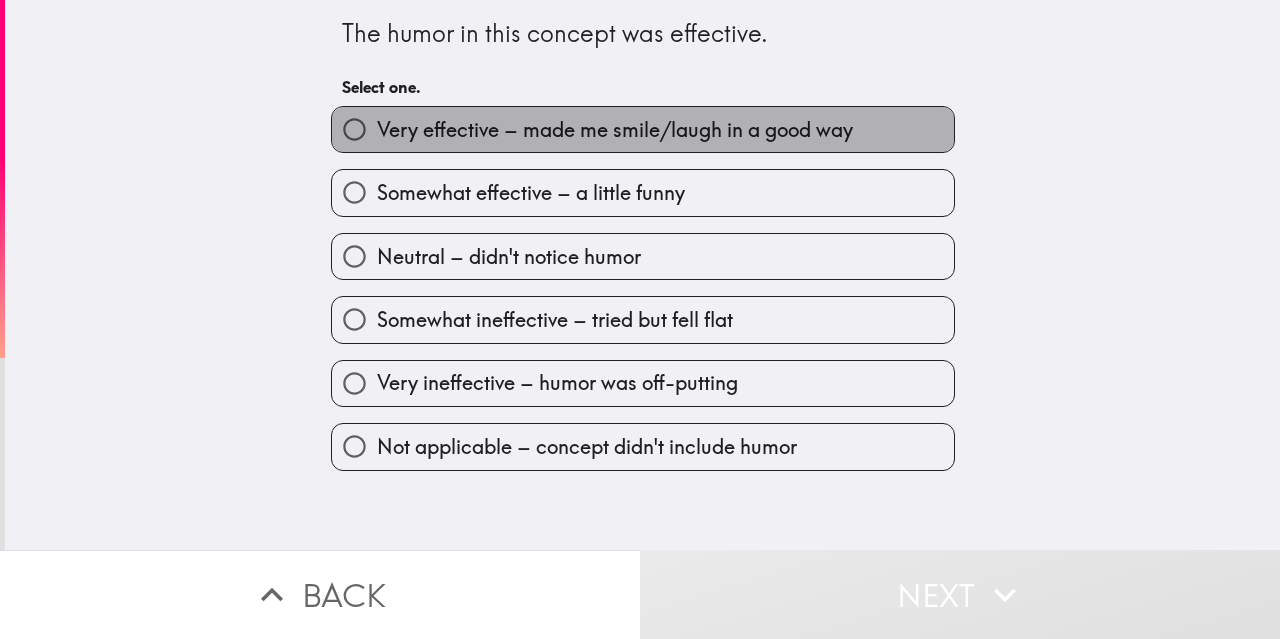 click on "Very effective – made me smile/laugh in a good way" at bounding box center [643, 129] 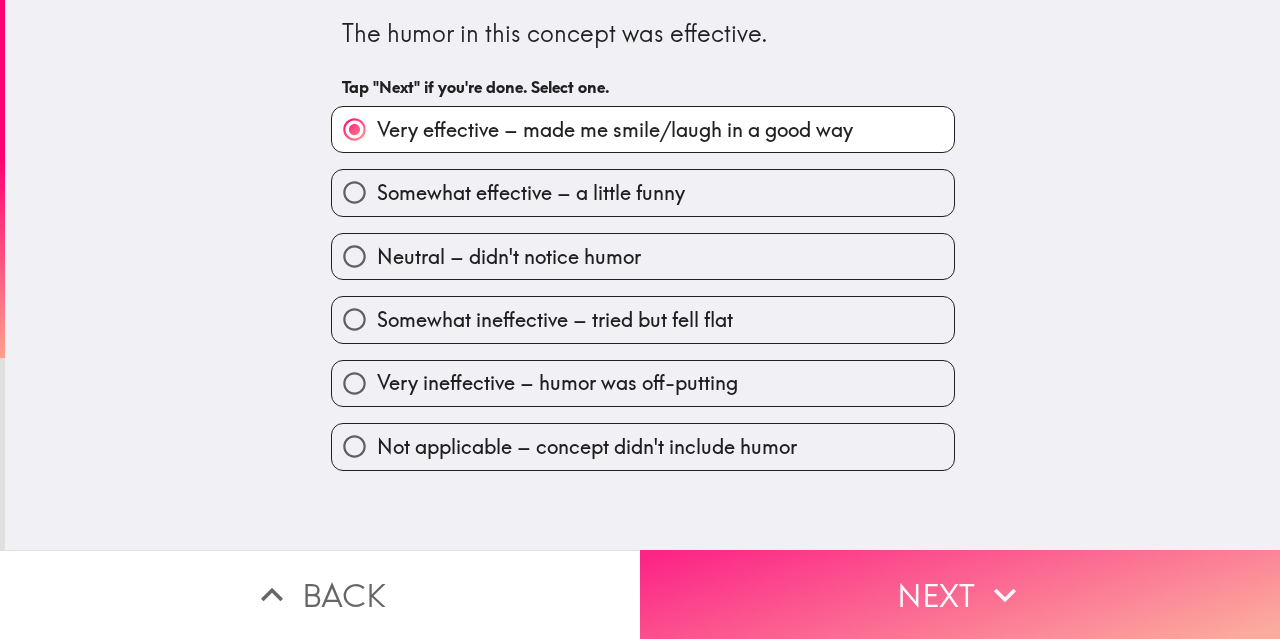 click on "Next" at bounding box center [960, 594] 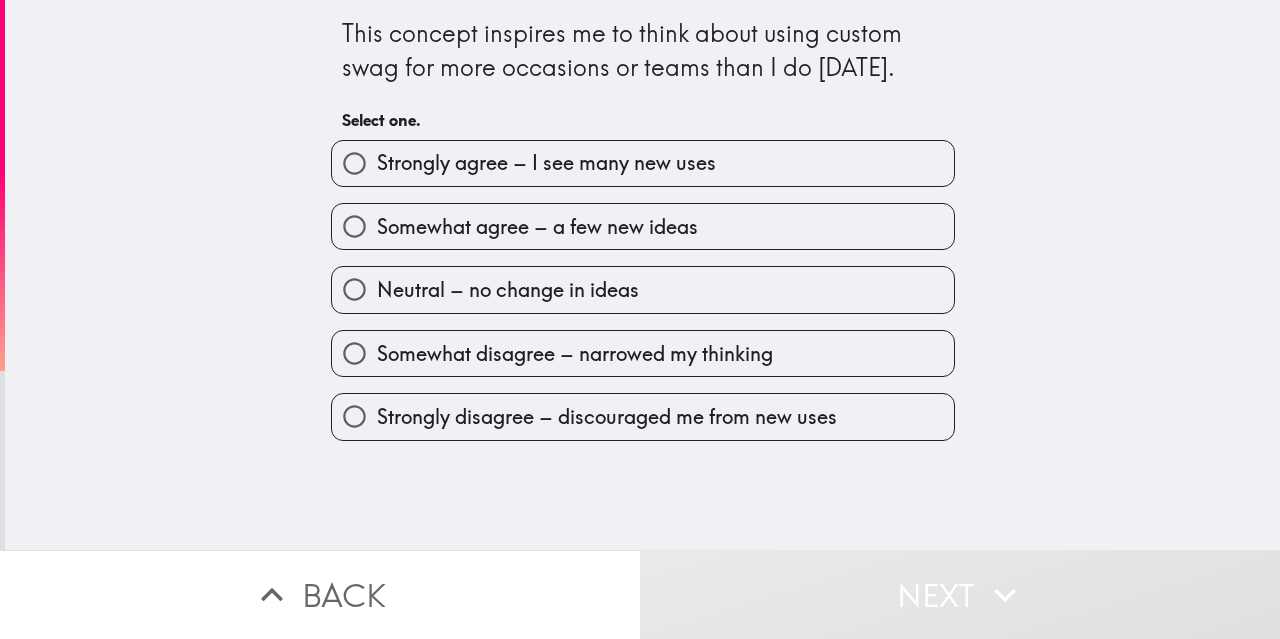 click on "Strongly agree – I see many new uses" at bounding box center (643, 163) 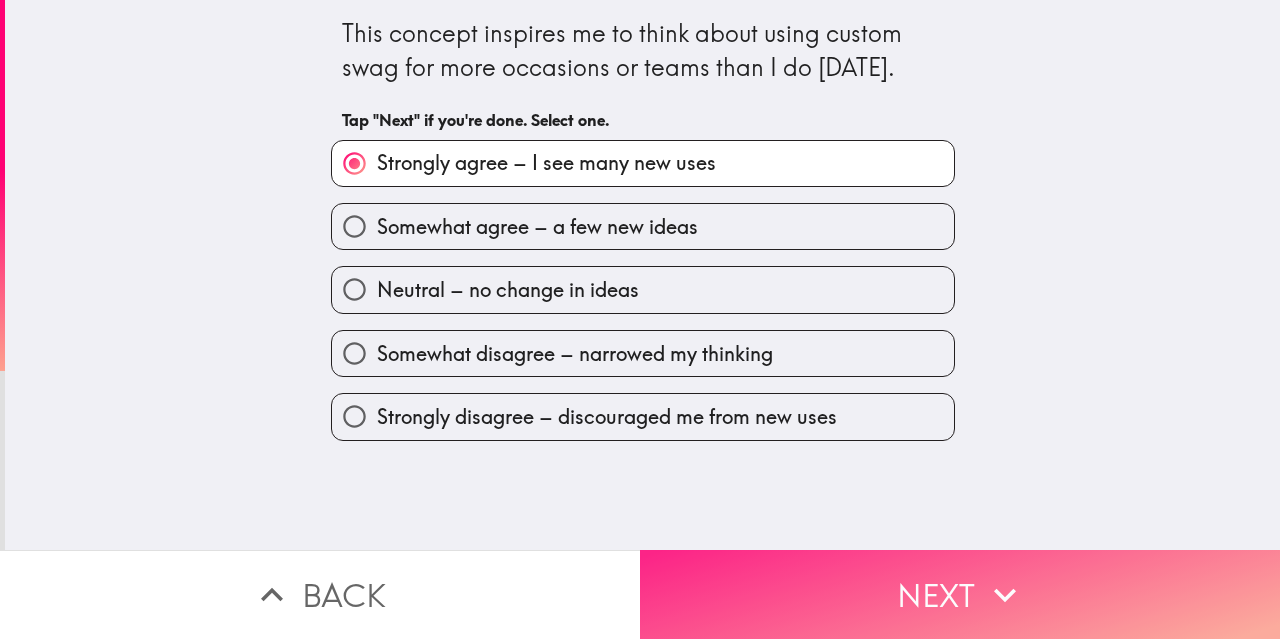 click on "Next" at bounding box center (960, 594) 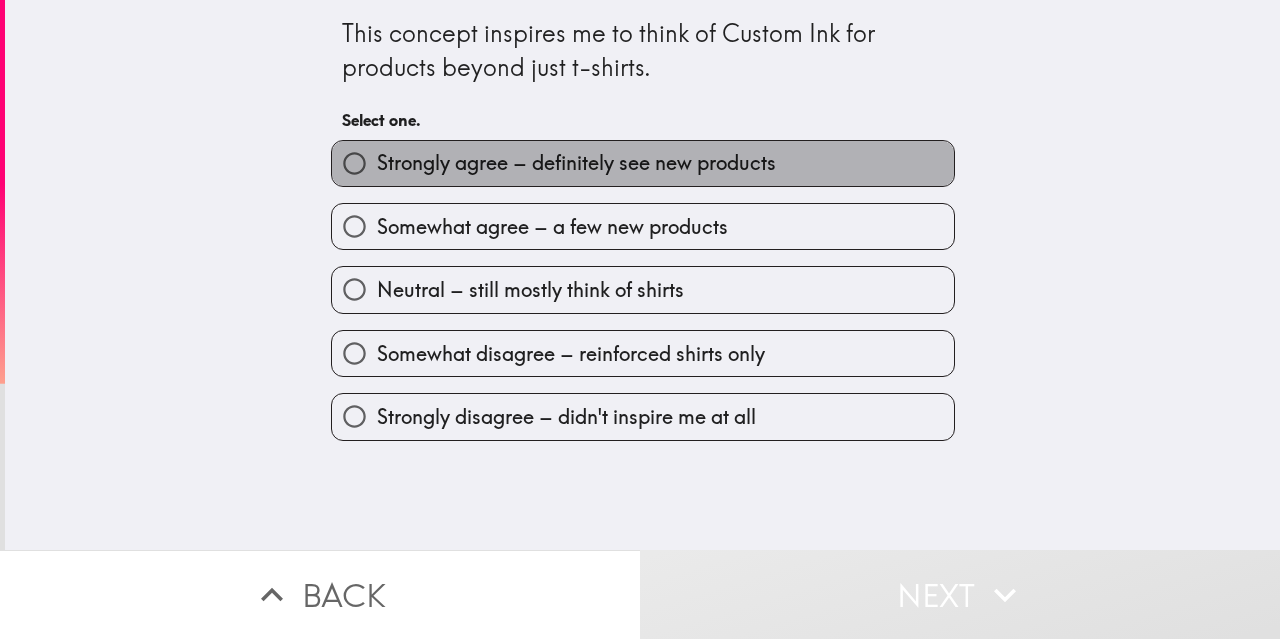 click on "Strongly agree – definitely see new products" at bounding box center (643, 163) 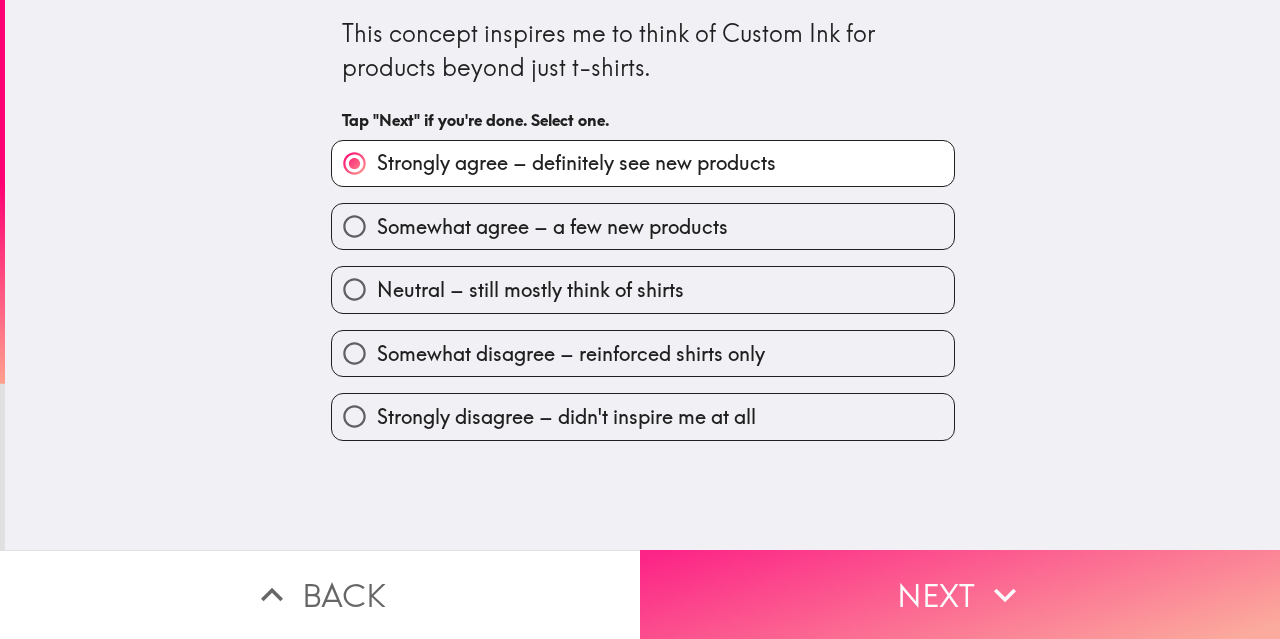 click on "Next" at bounding box center [960, 594] 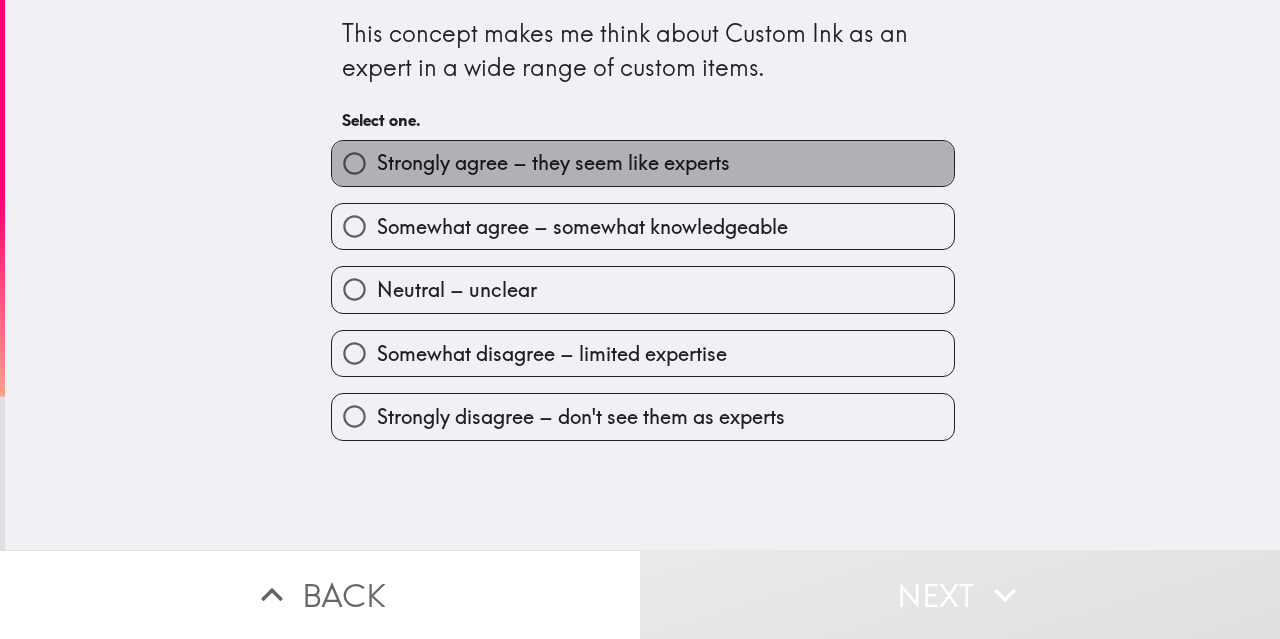 click on "Strongly agree – they seem like experts" at bounding box center (643, 163) 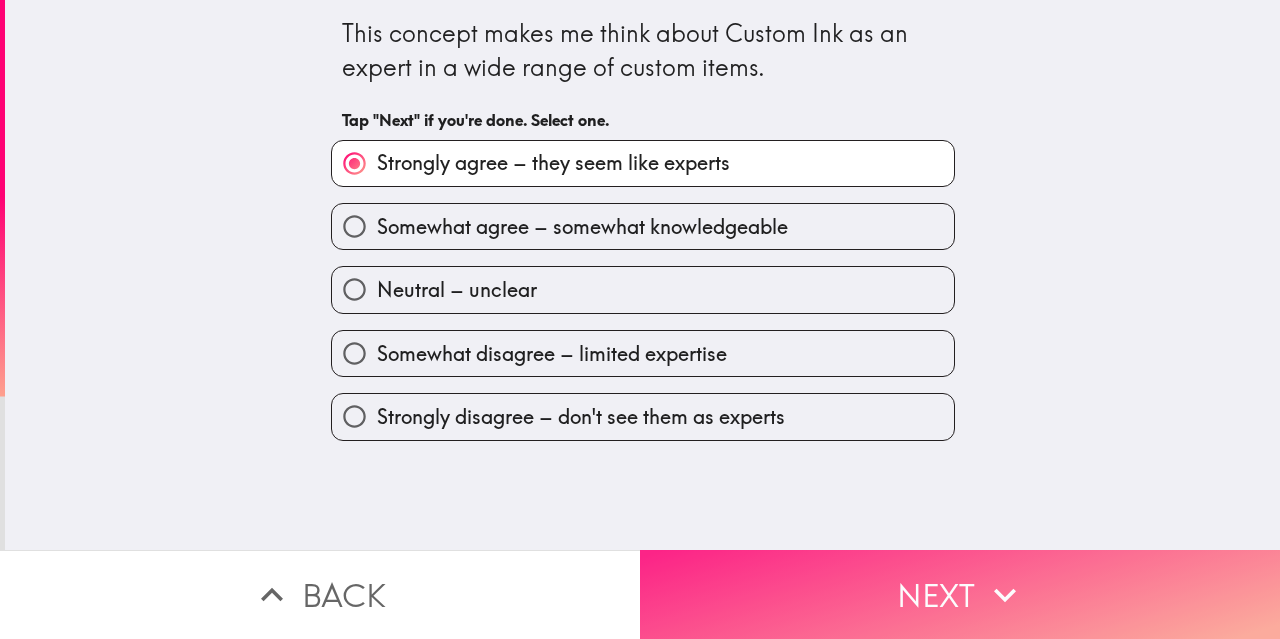 click on "Next" at bounding box center [960, 594] 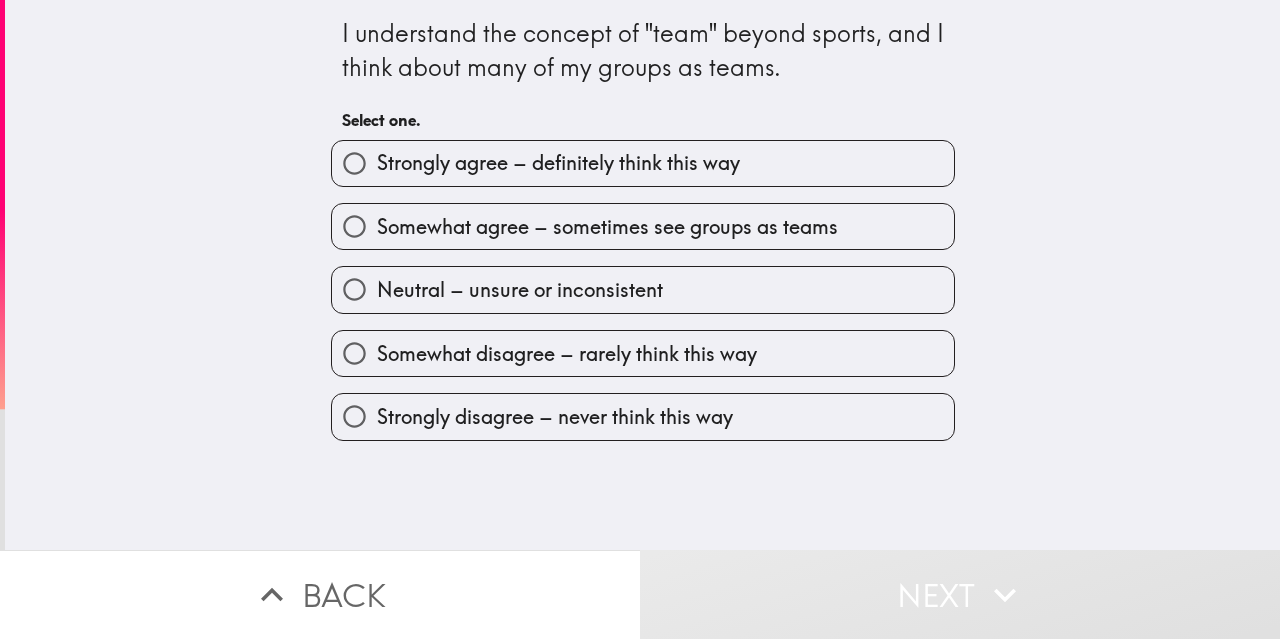 click on "Somewhat agree – sometimes see groups as teams" at bounding box center [635, 218] 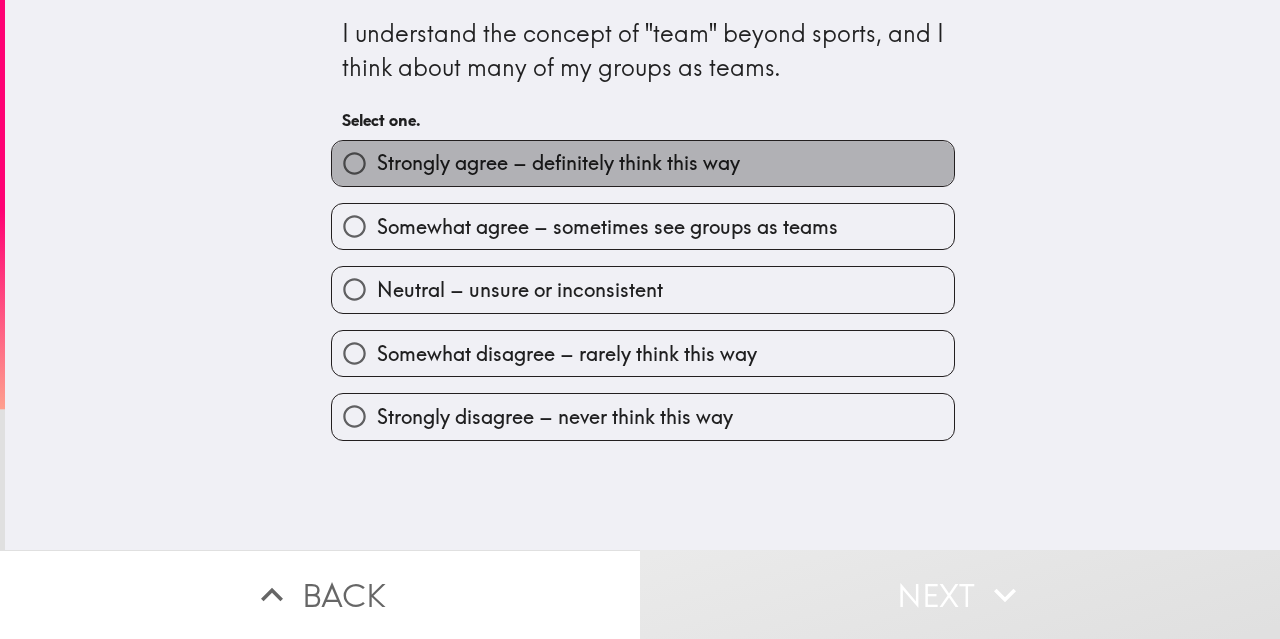 click on "Strongly agree – definitely think this way" at bounding box center (643, 163) 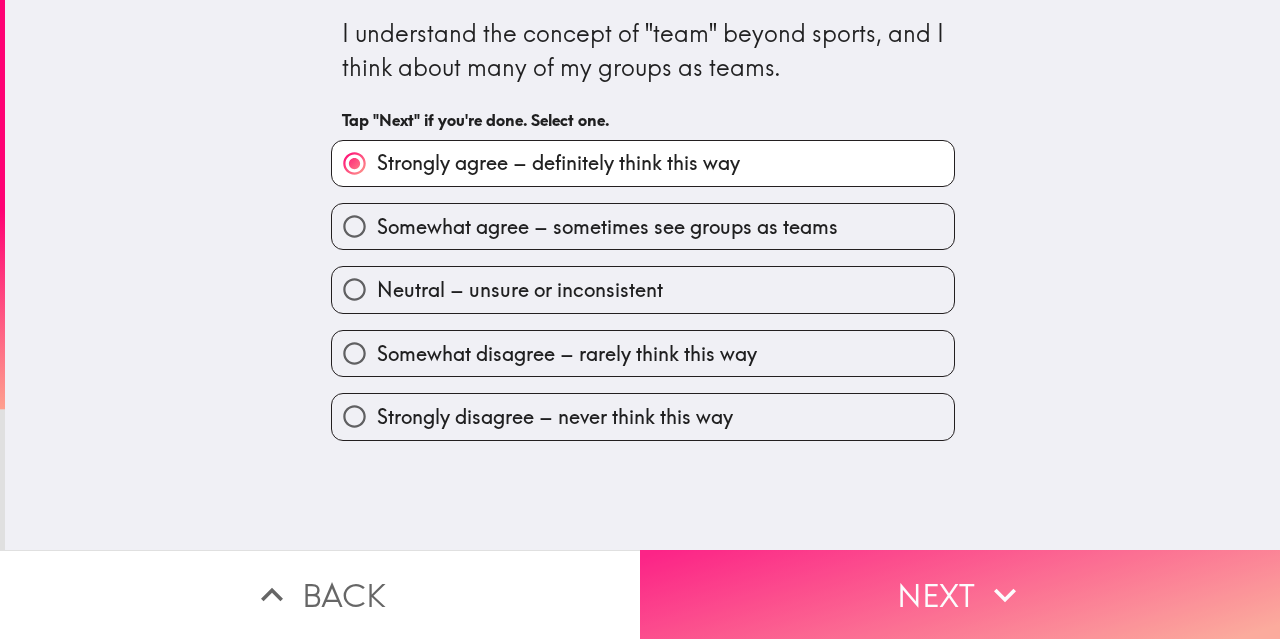 click on "Next" at bounding box center [960, 594] 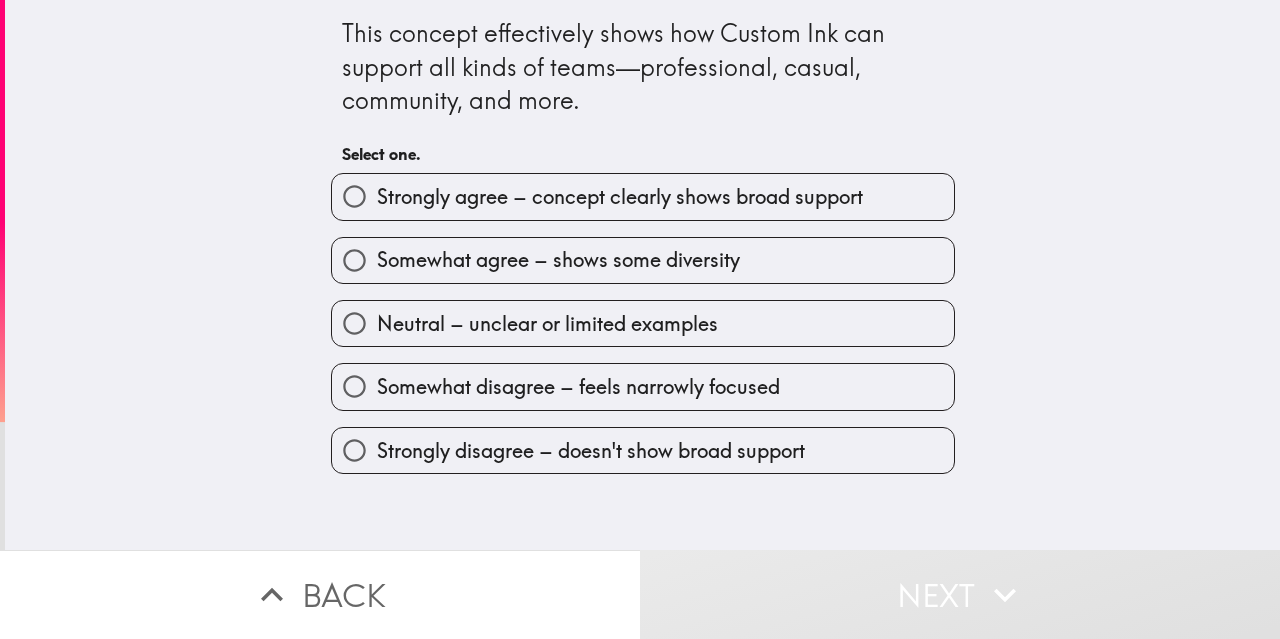 click on "Strongly agree – concept clearly shows broad support" at bounding box center [620, 197] 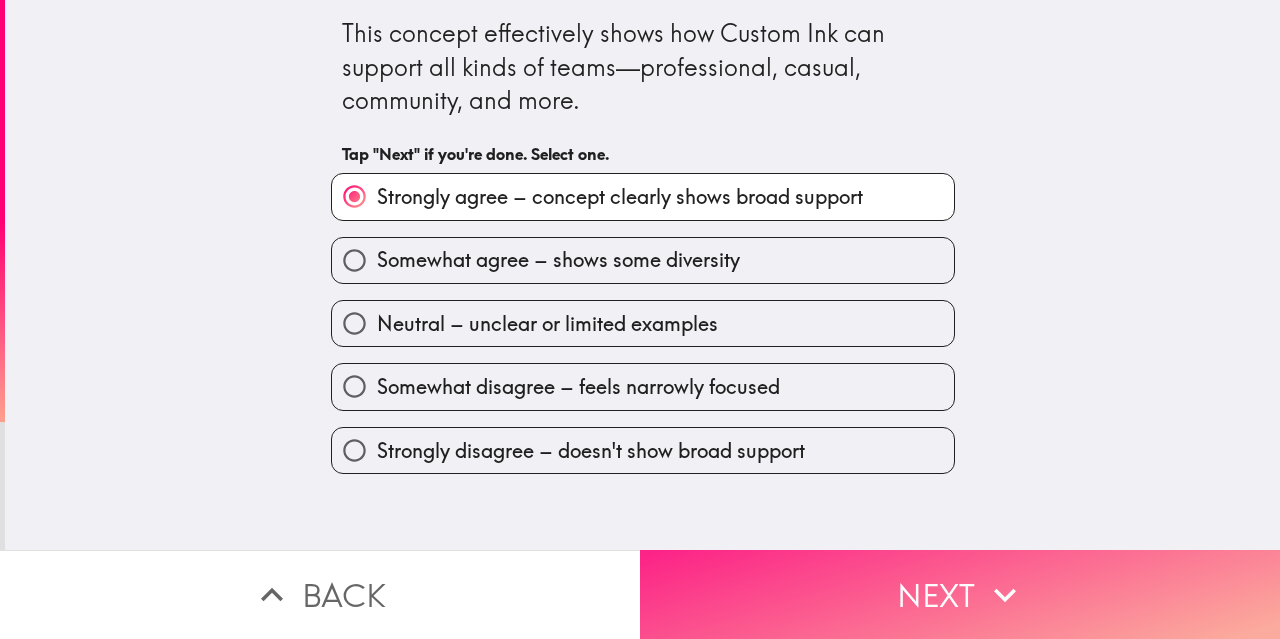 click on "Next" at bounding box center (960, 594) 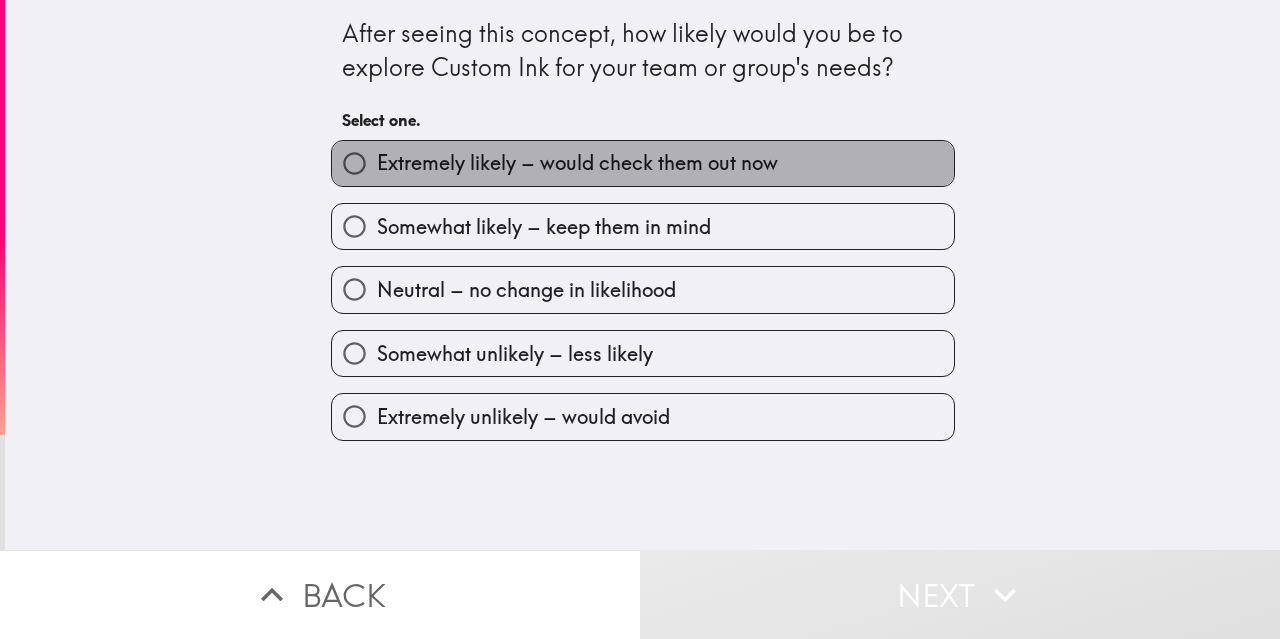 click on "Extremely likely – would check them out now" at bounding box center (643, 163) 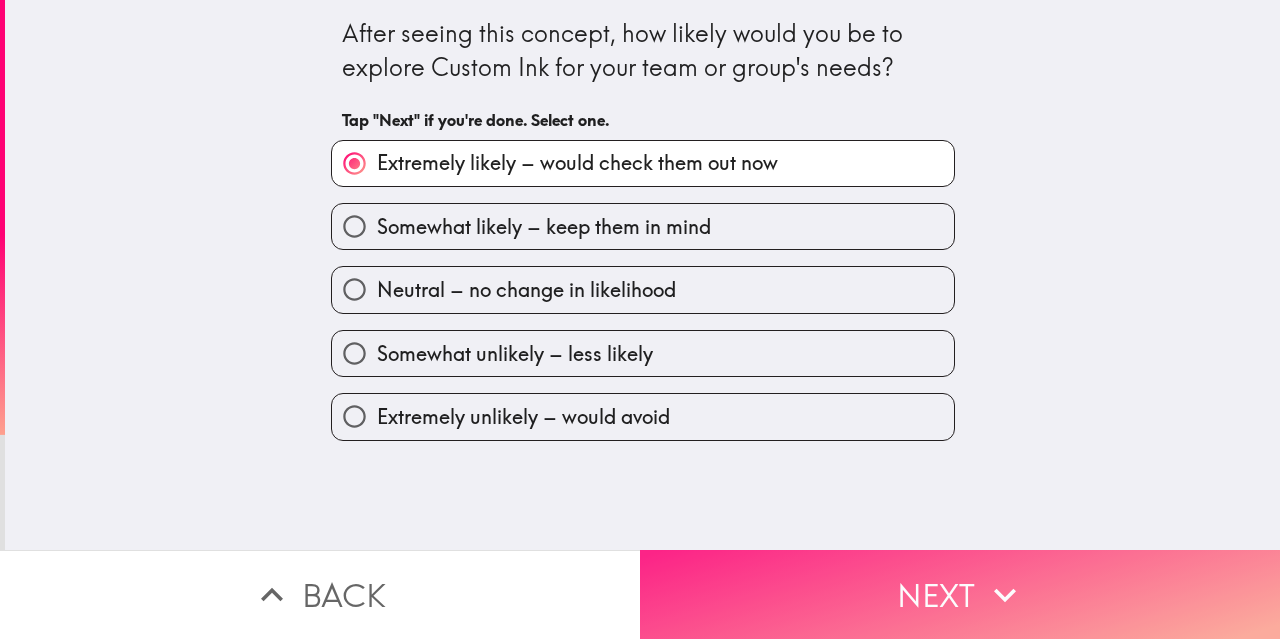 click on "Next" at bounding box center [960, 594] 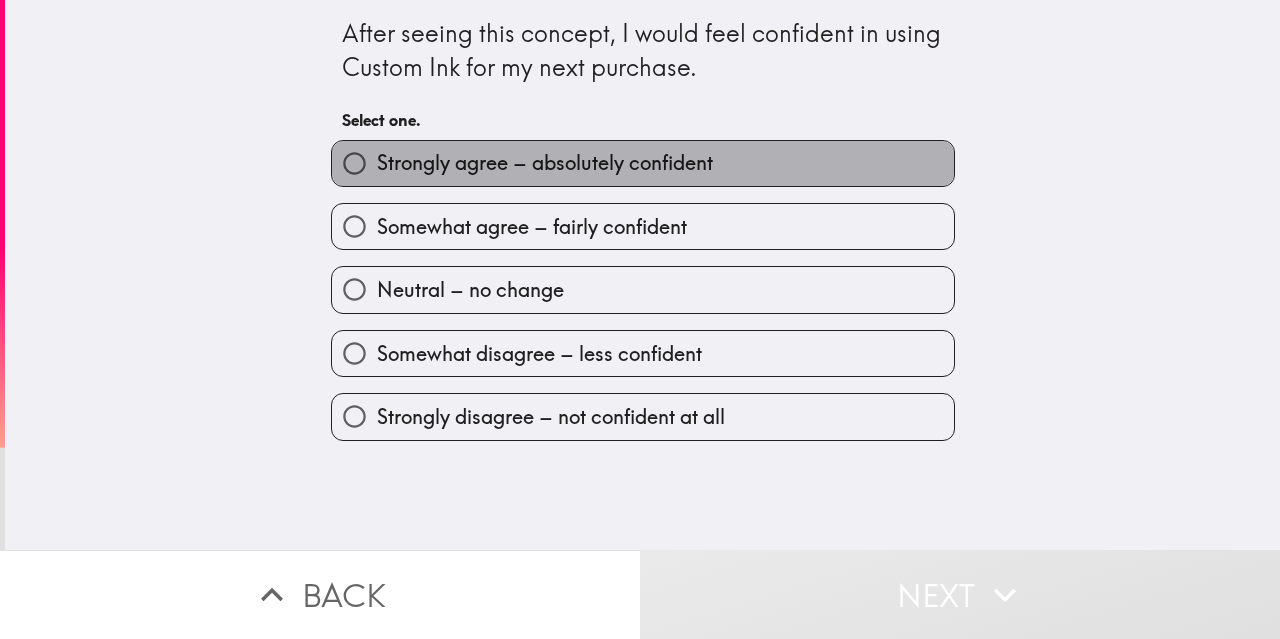 click on "Strongly agree – absolutely confident" at bounding box center (643, 163) 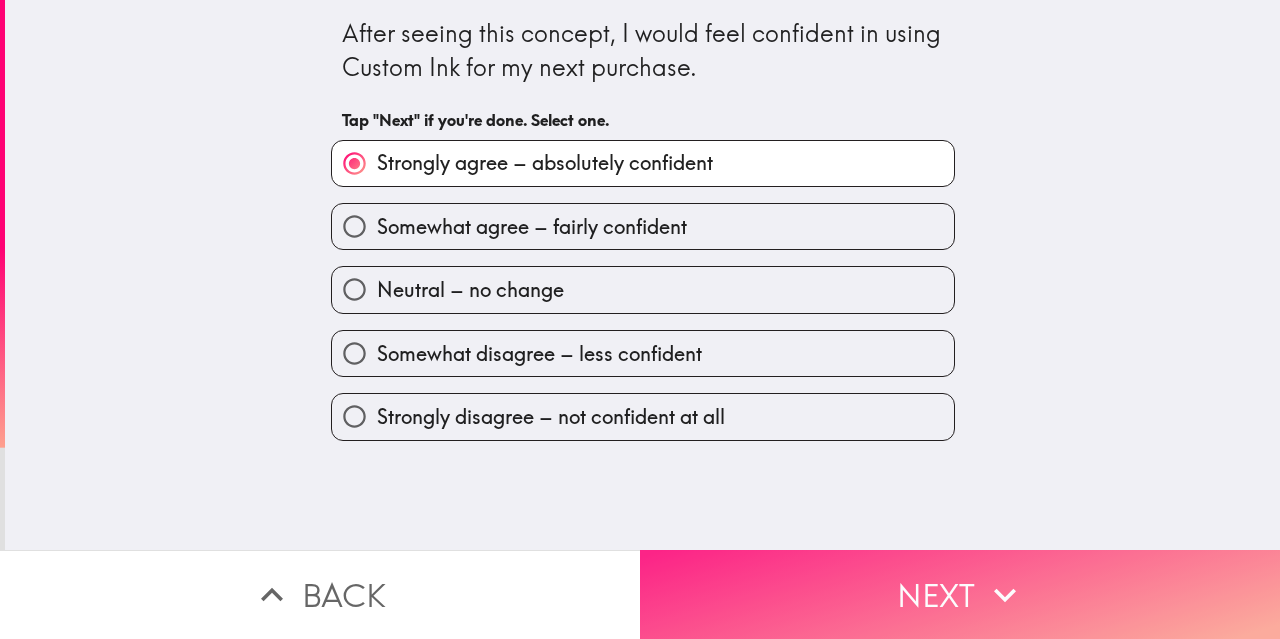 click on "Next" at bounding box center [960, 594] 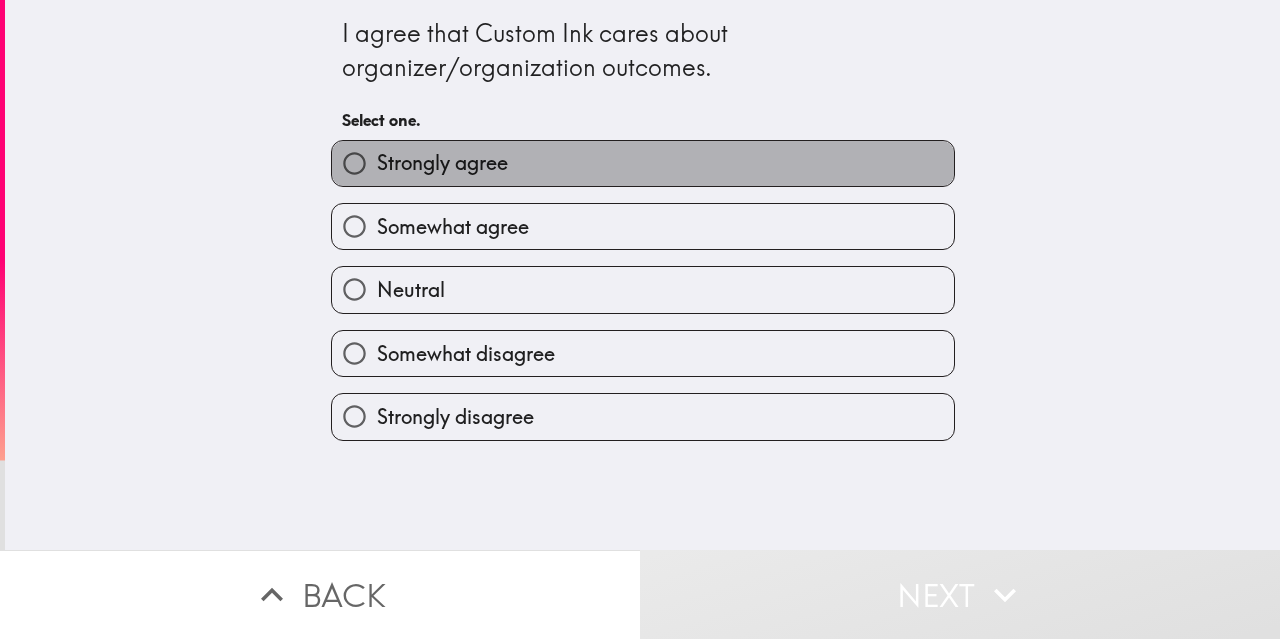 click on "Strongly agree" at bounding box center (643, 163) 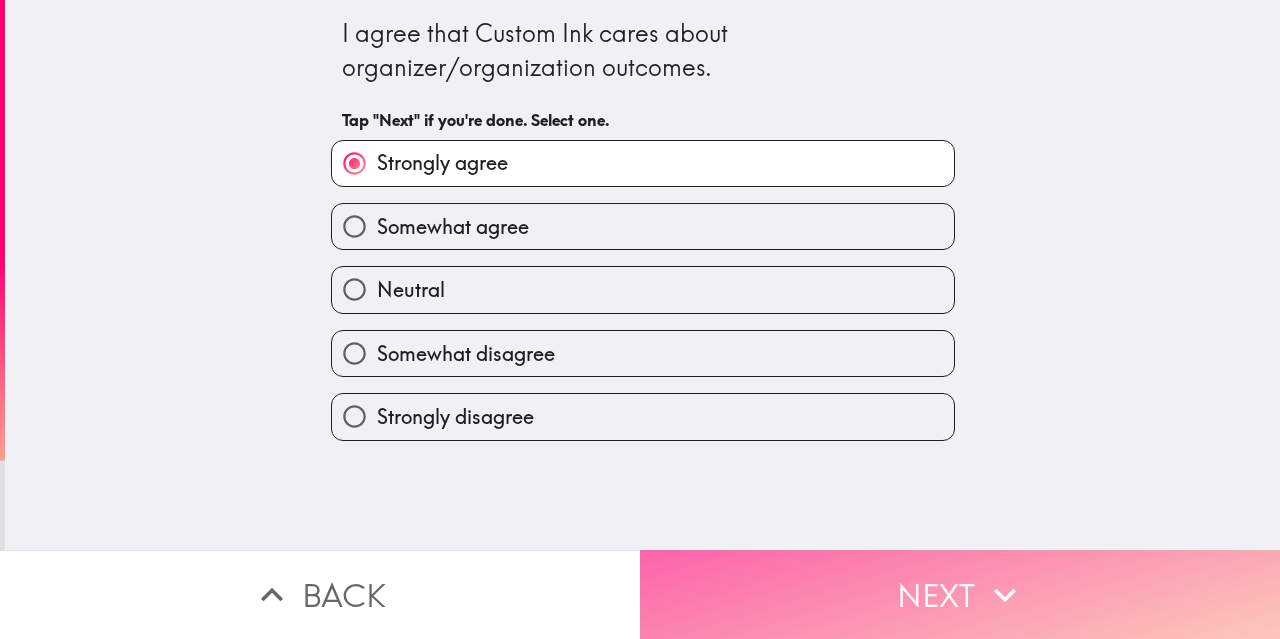 click on "Next" at bounding box center (960, 594) 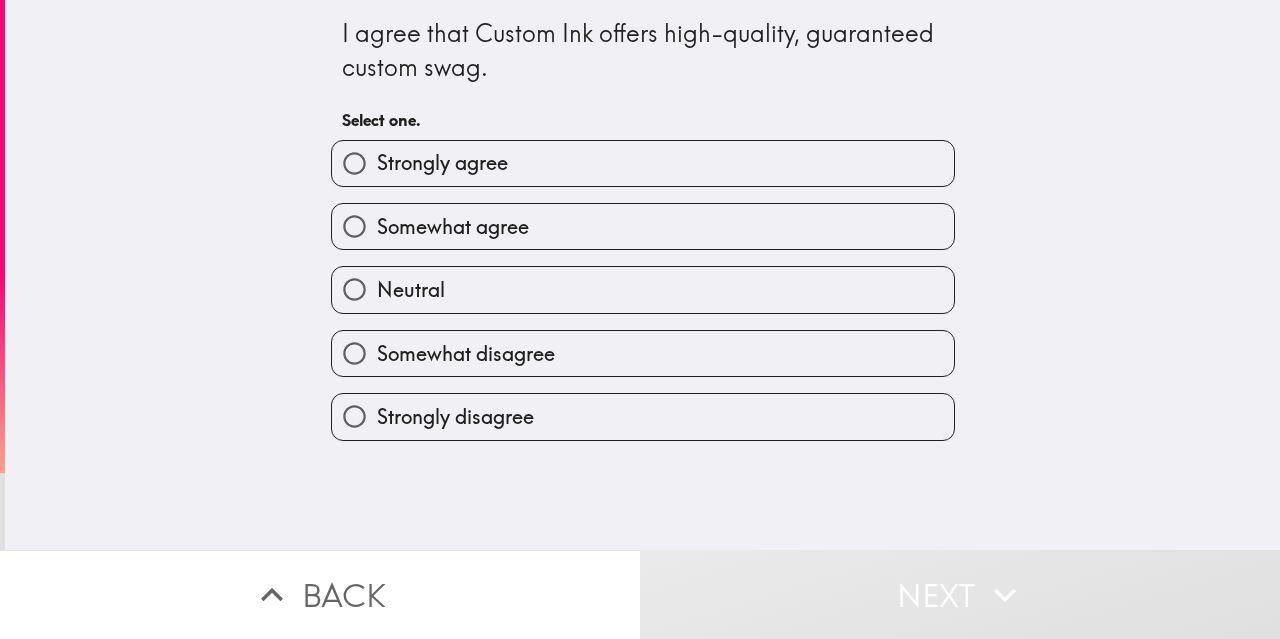 click on "Strongly agree" at bounding box center (643, 163) 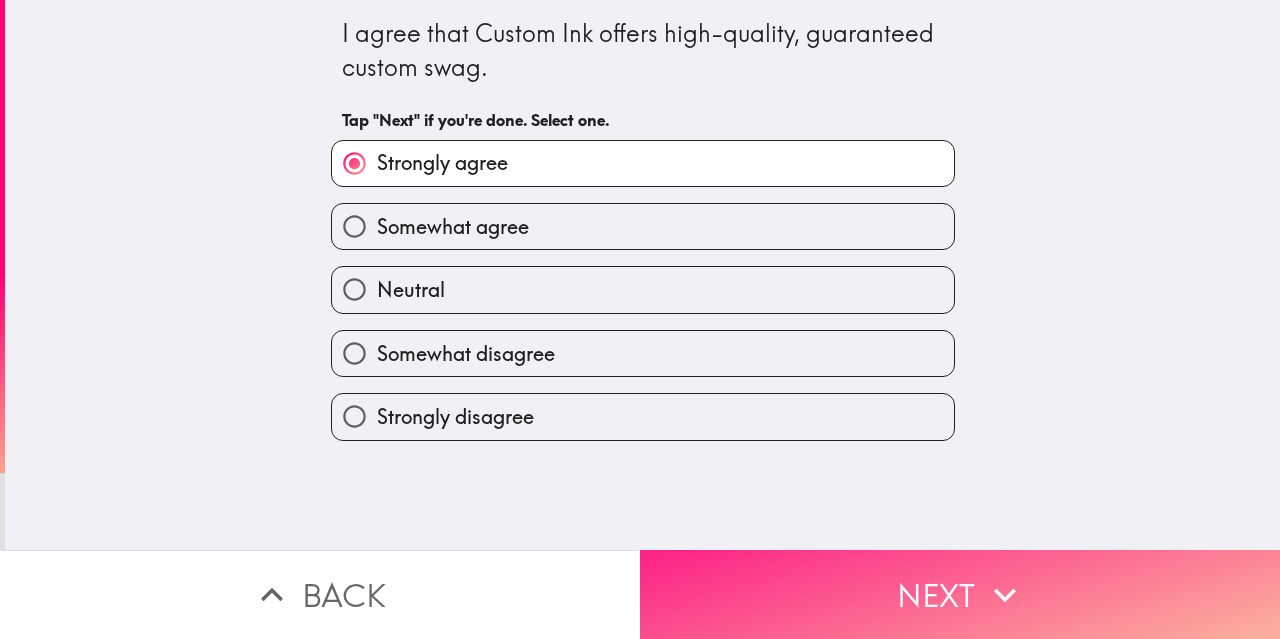 click on "Next" at bounding box center [960, 594] 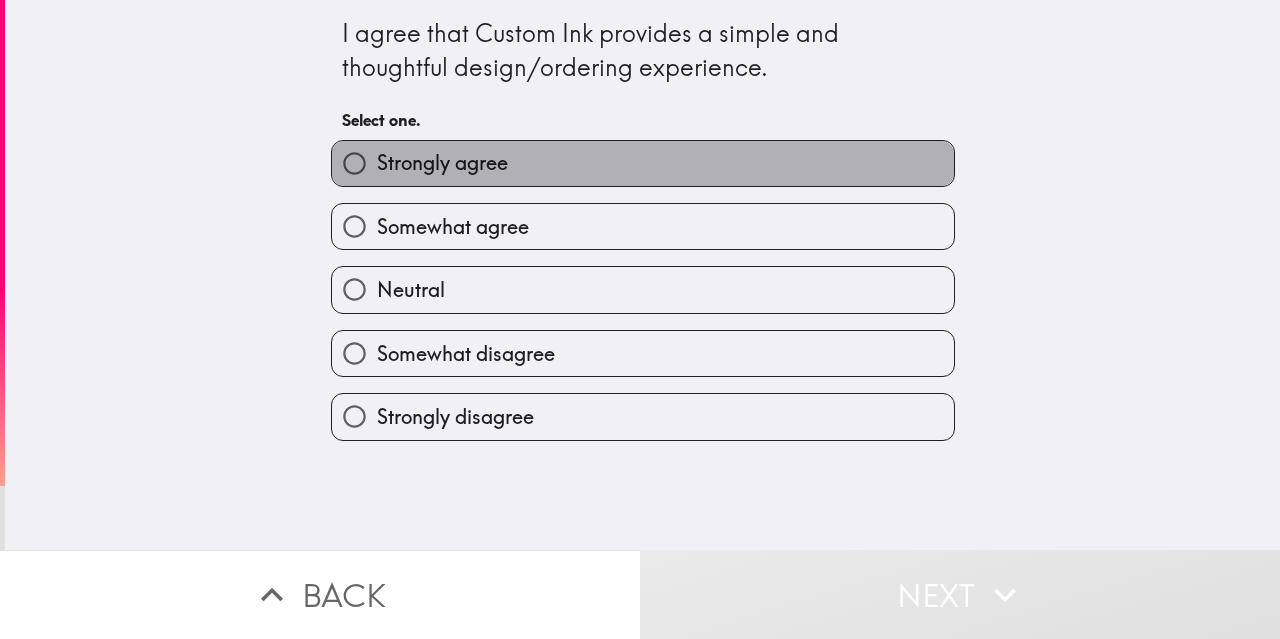 click on "Strongly agree" at bounding box center (643, 163) 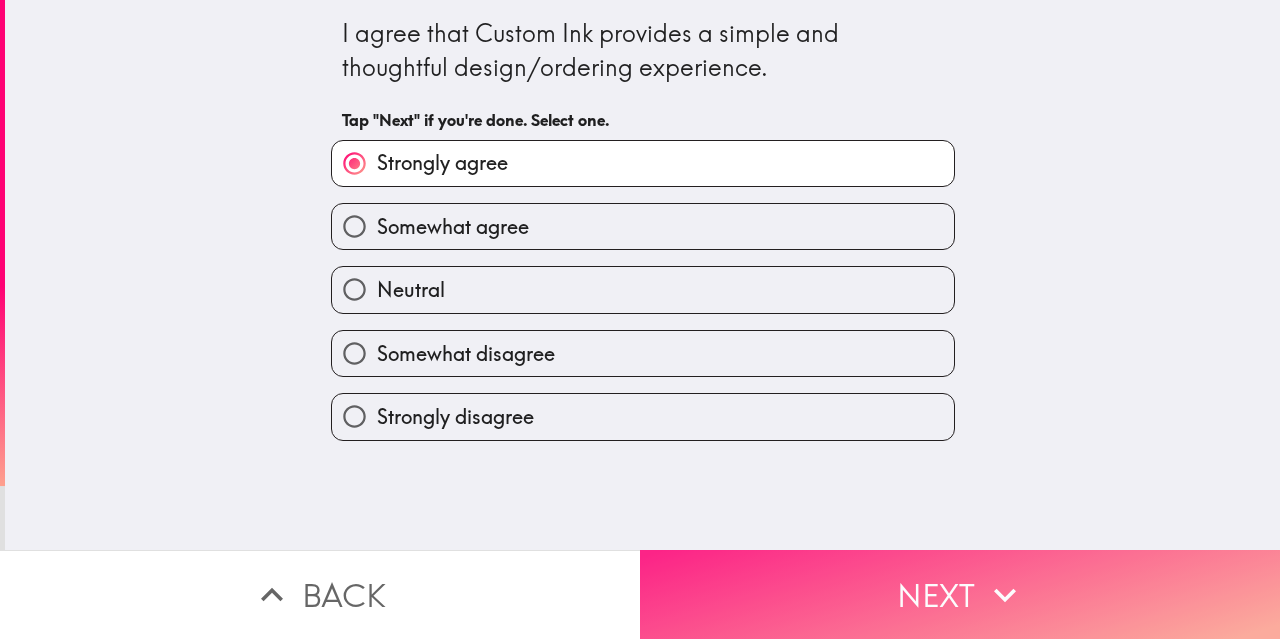 click on "Next" at bounding box center (960, 594) 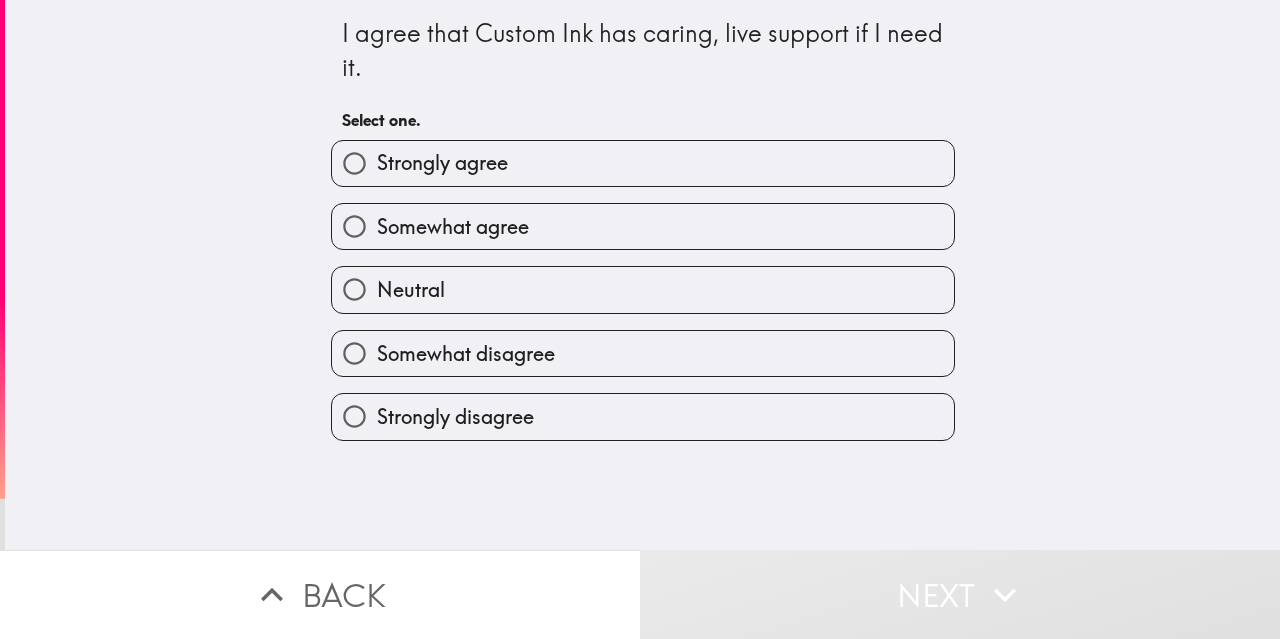 click on "Strongly agree" at bounding box center (643, 163) 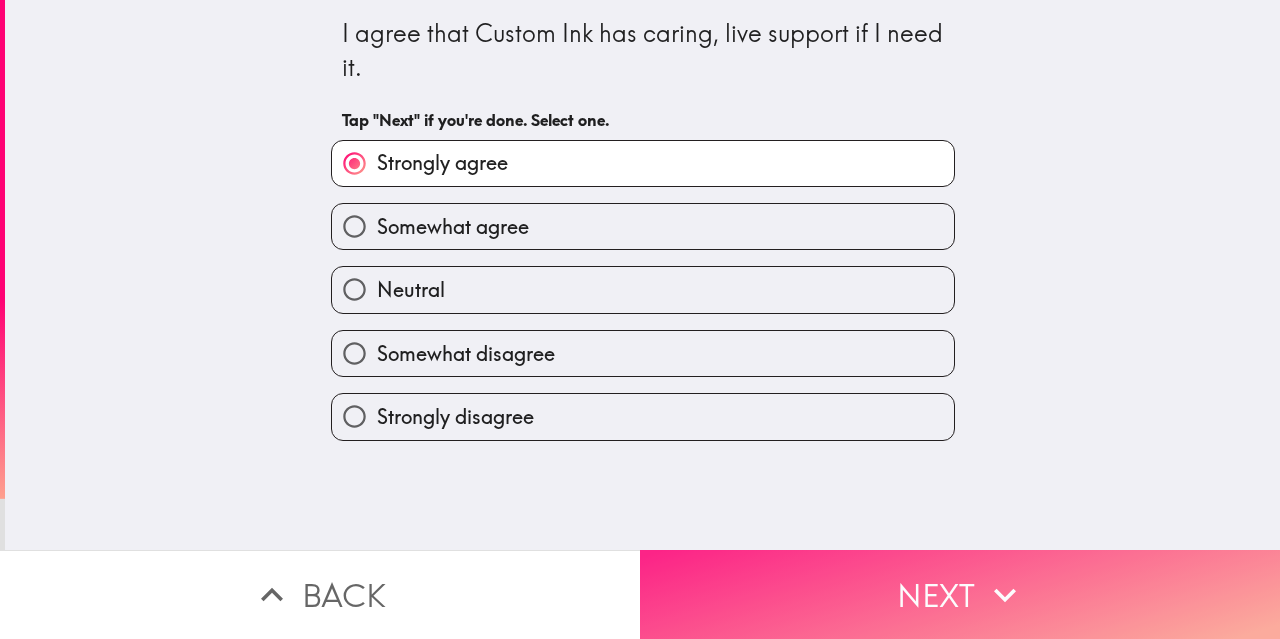 click on "Next" at bounding box center [960, 594] 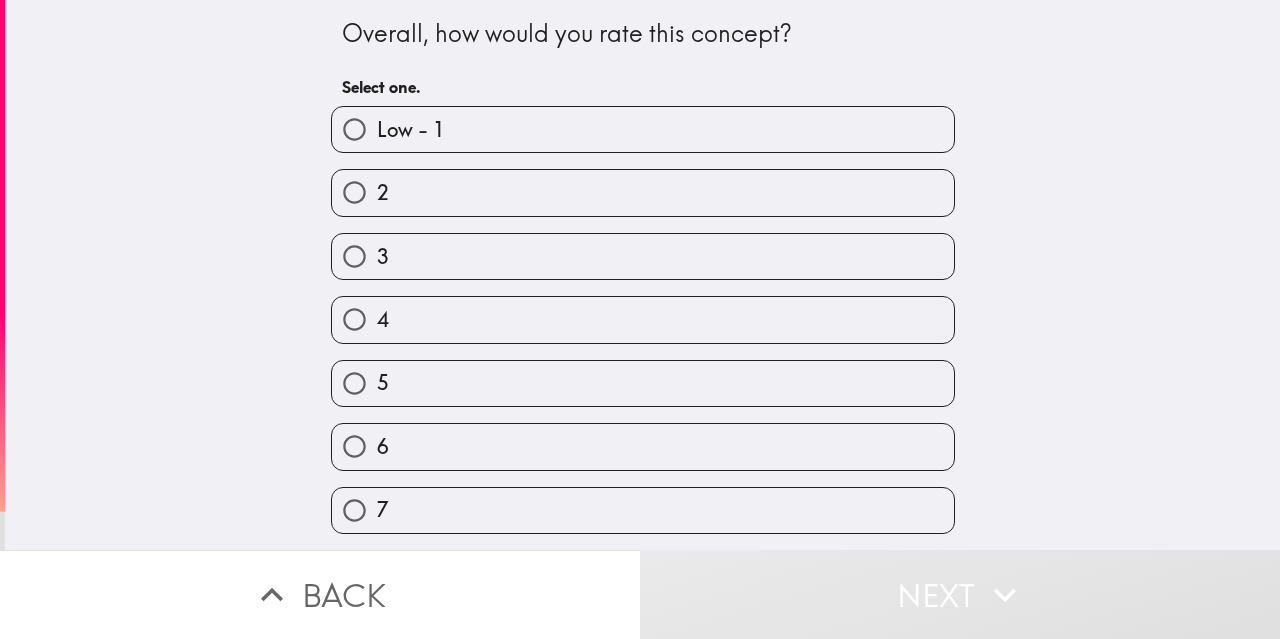 click on "Low - 1" at bounding box center [643, 129] 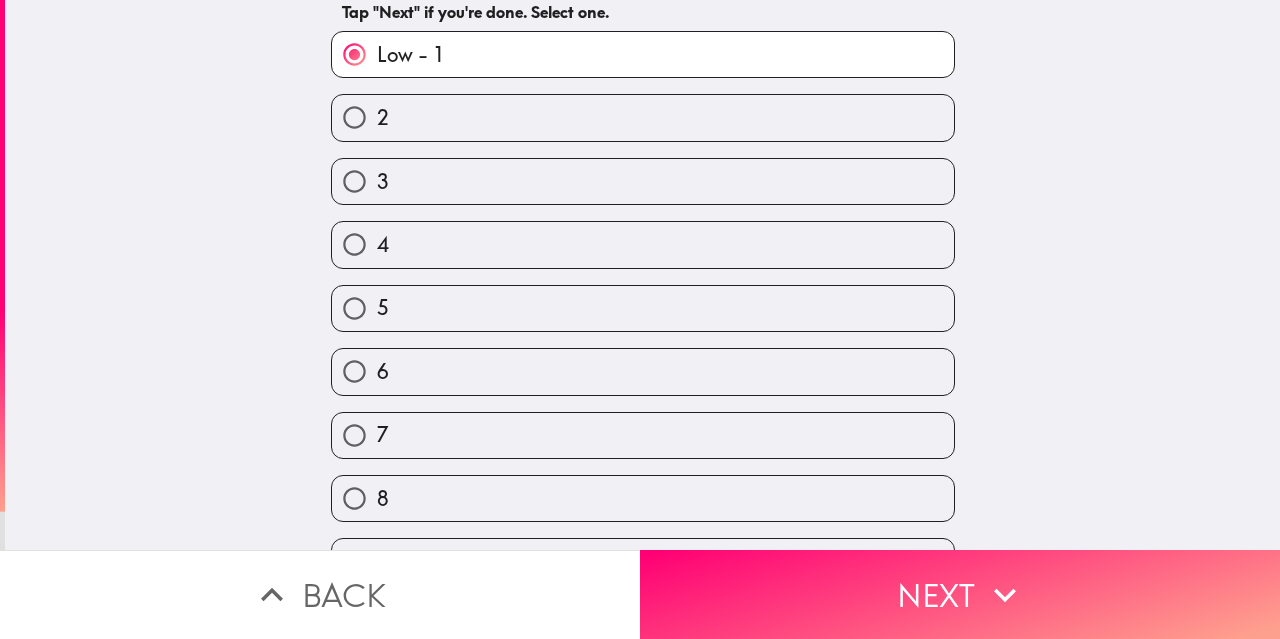 scroll, scrollTop: 189, scrollLeft: 0, axis: vertical 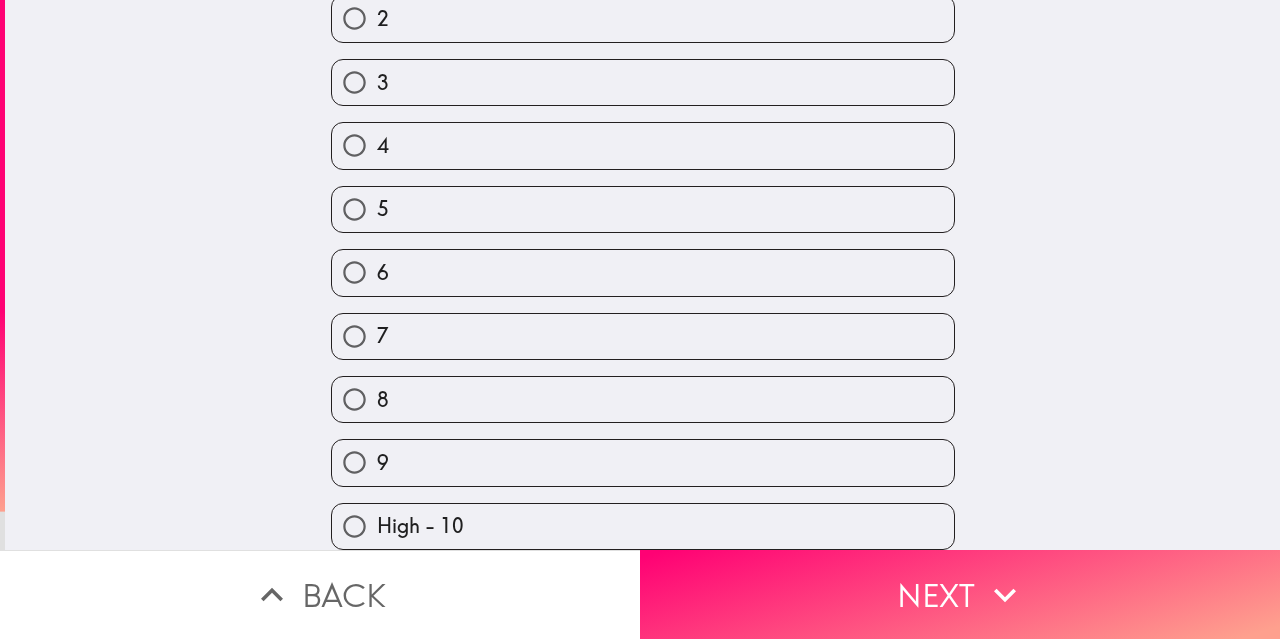 click on "High - 10" at bounding box center [643, 526] 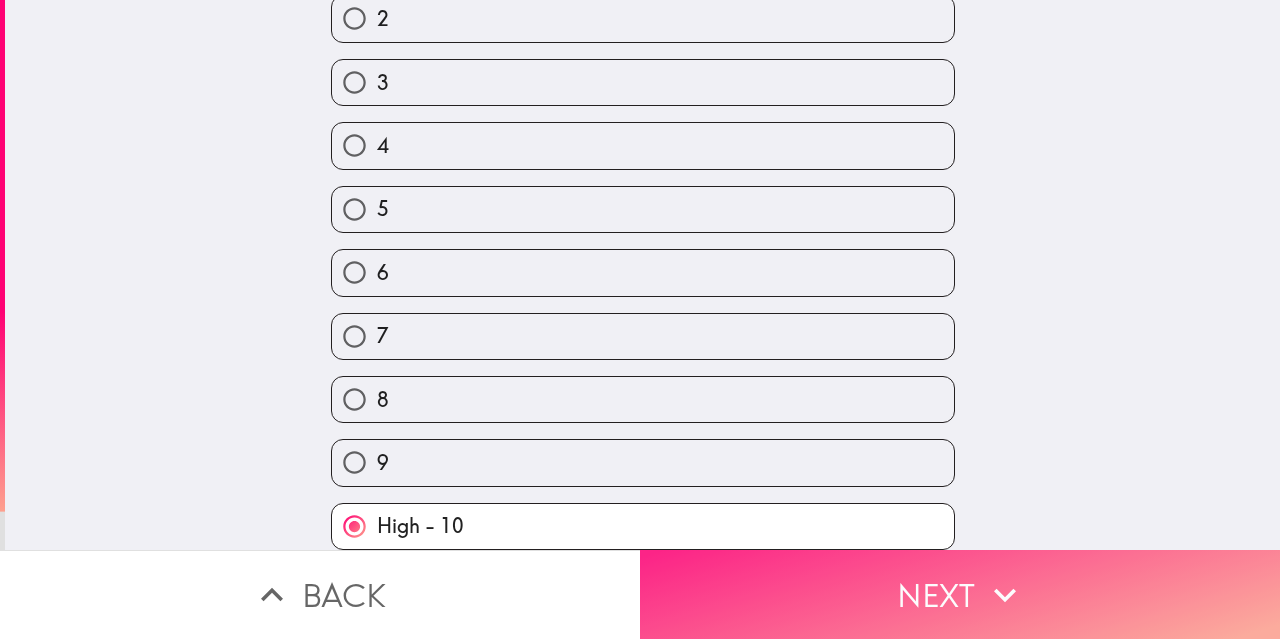 click on "Next" at bounding box center (960, 594) 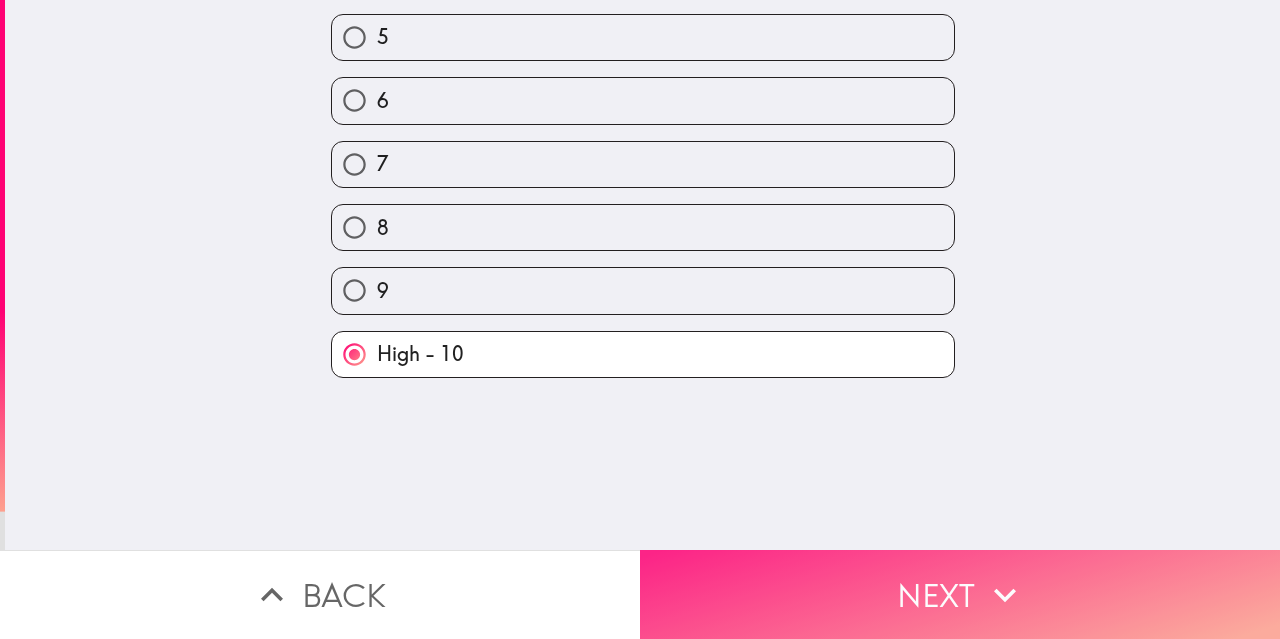 scroll, scrollTop: 0, scrollLeft: 0, axis: both 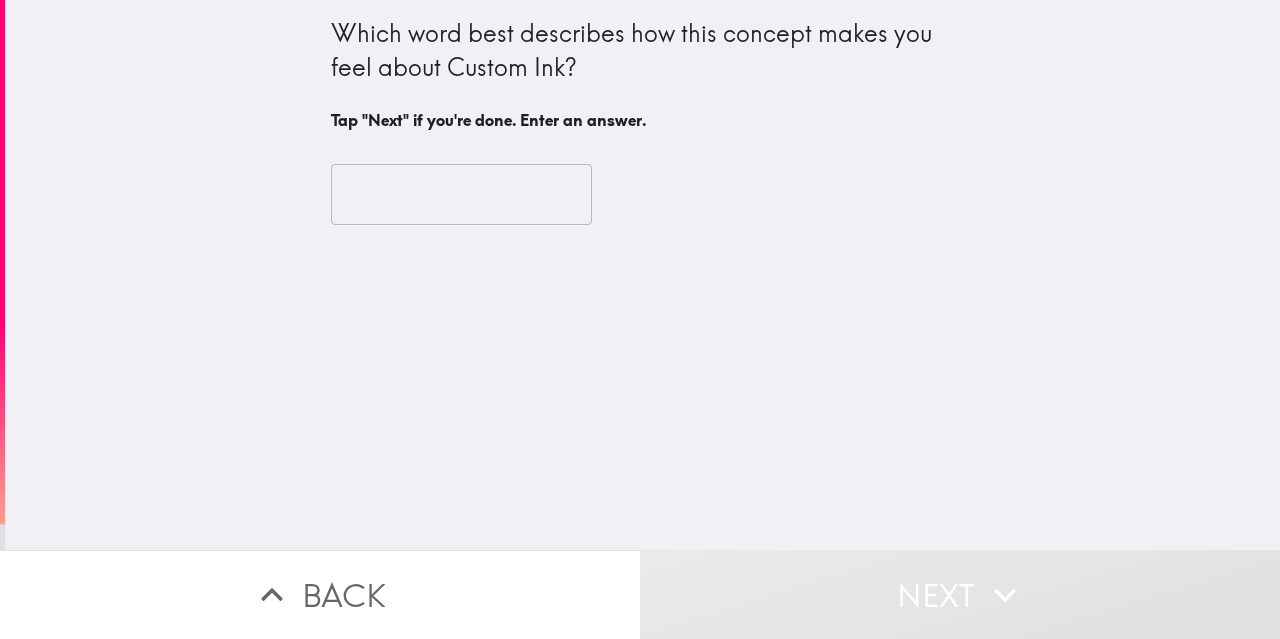 click at bounding box center (461, 195) 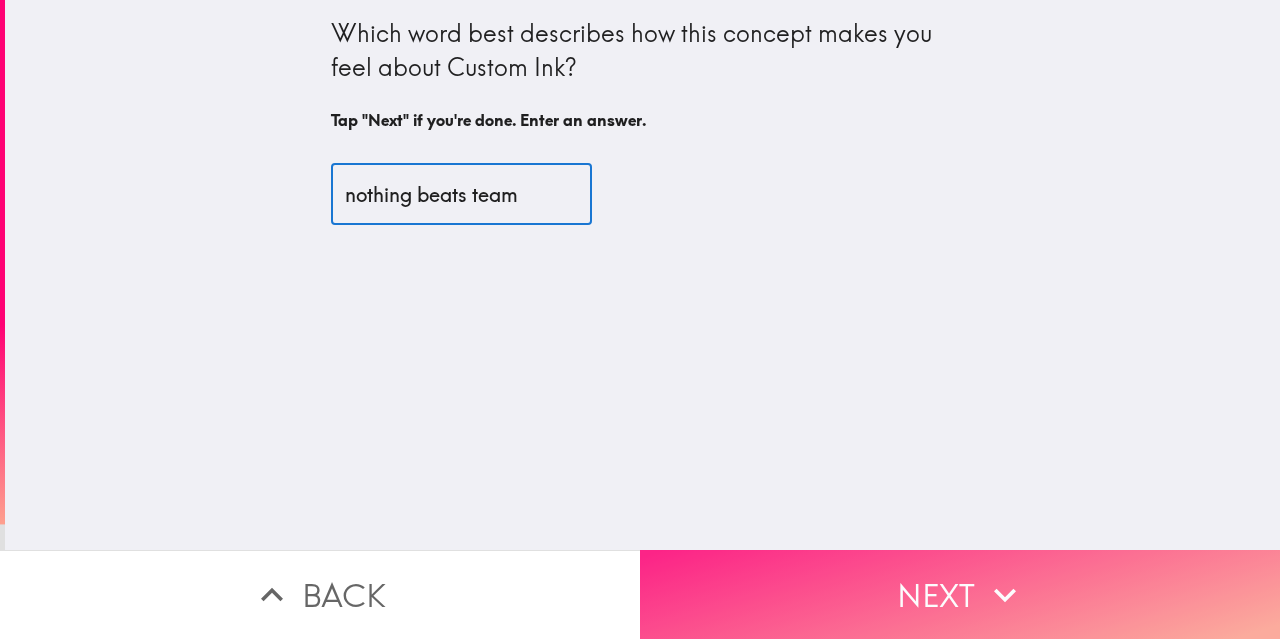 type on "nothing beats team" 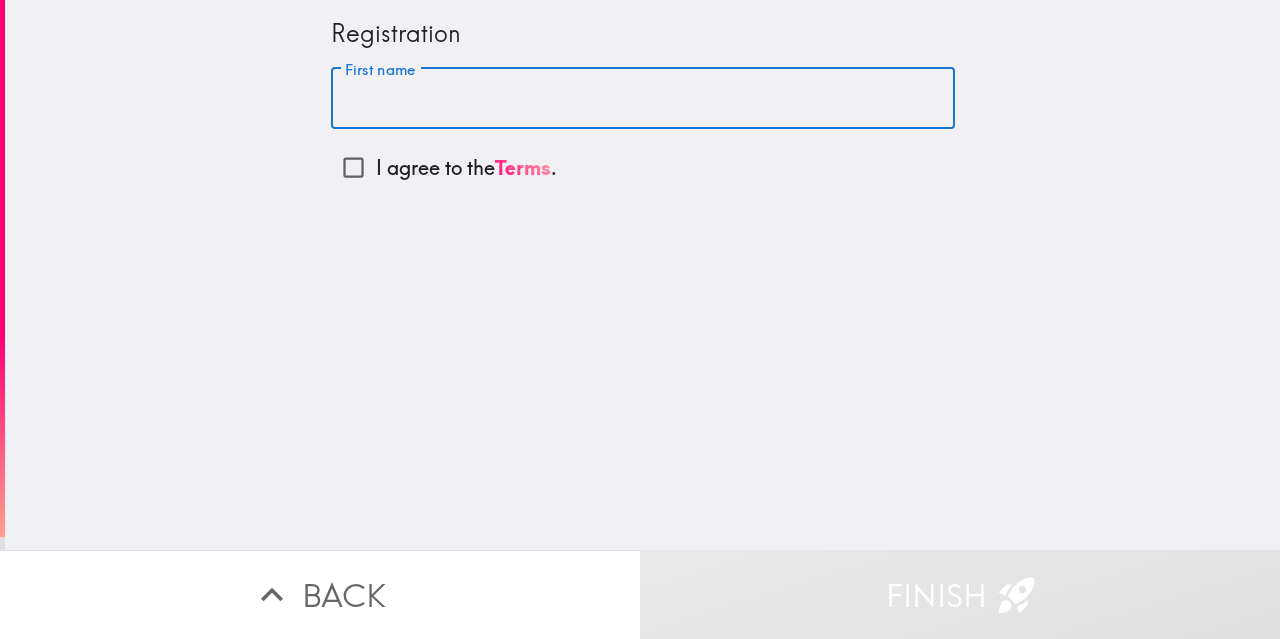 click on "First name" at bounding box center (643, 99) 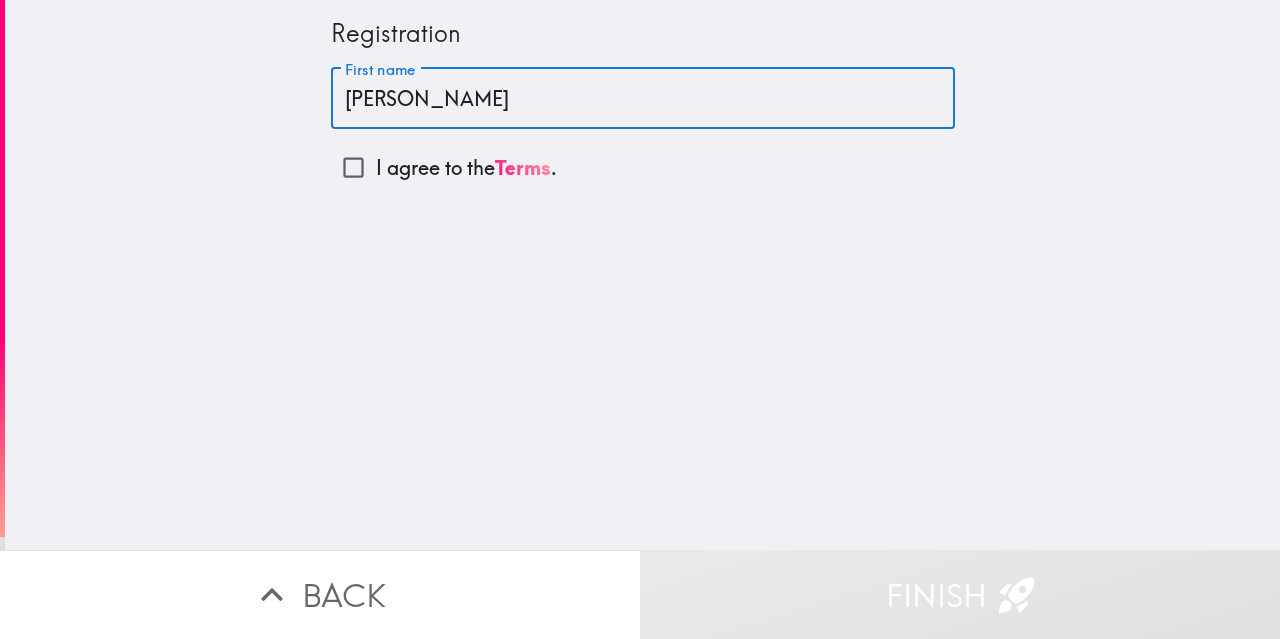 type on "[PERSON_NAME]" 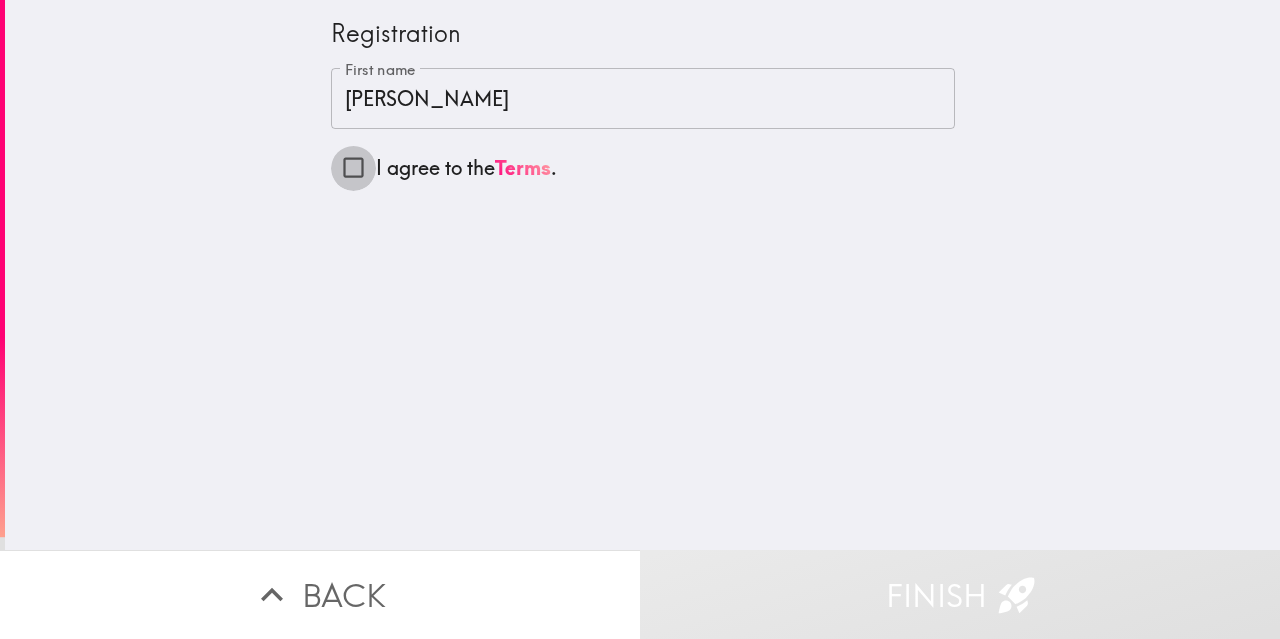 click on "I agree to the  Terms ." at bounding box center [353, 167] 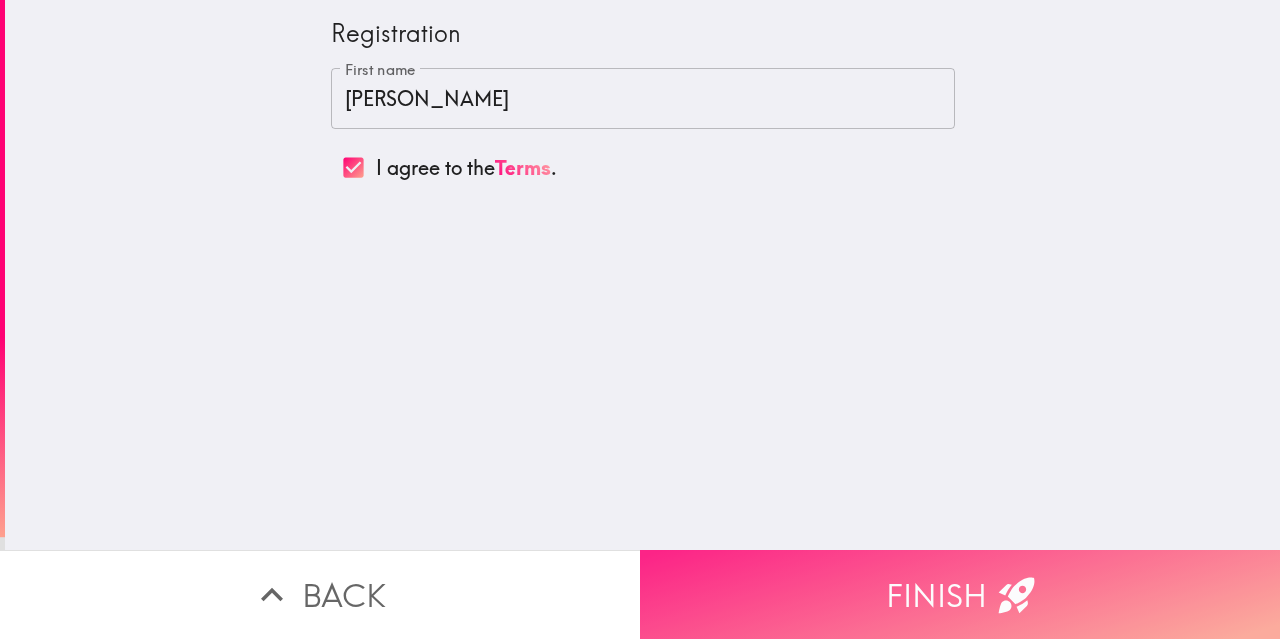 click on "Finish" at bounding box center [960, 594] 